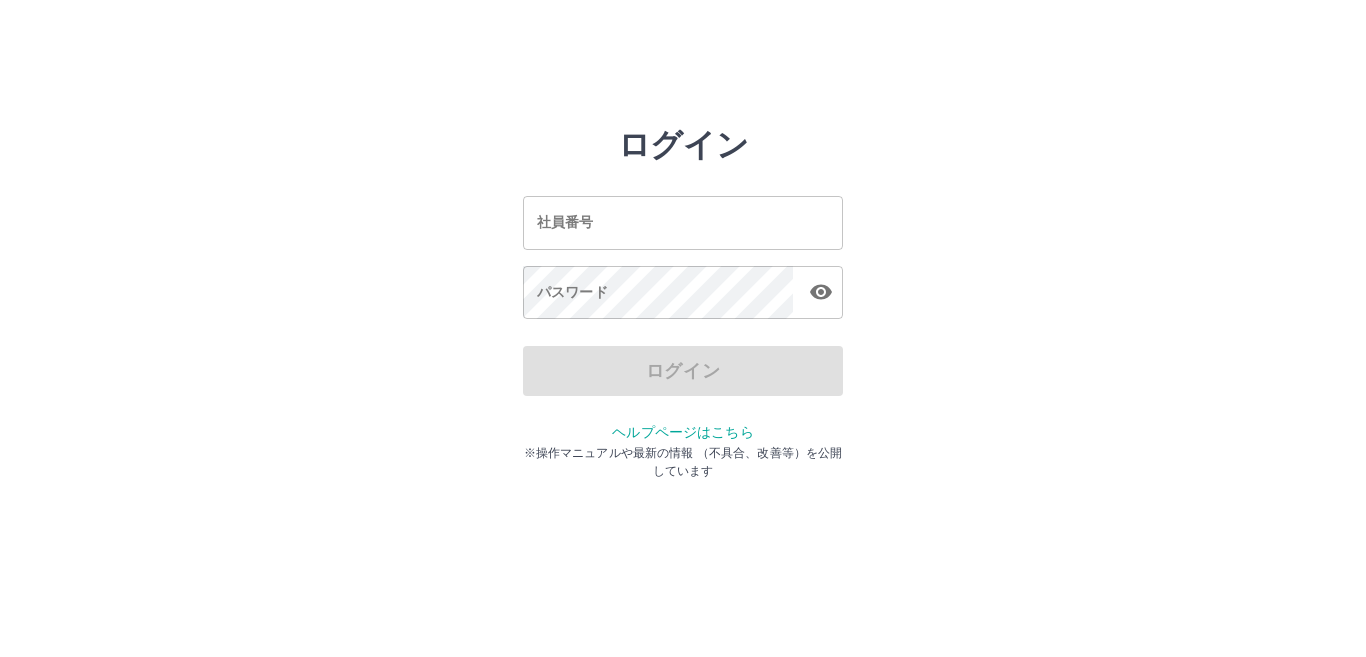 scroll, scrollTop: 0, scrollLeft: 0, axis: both 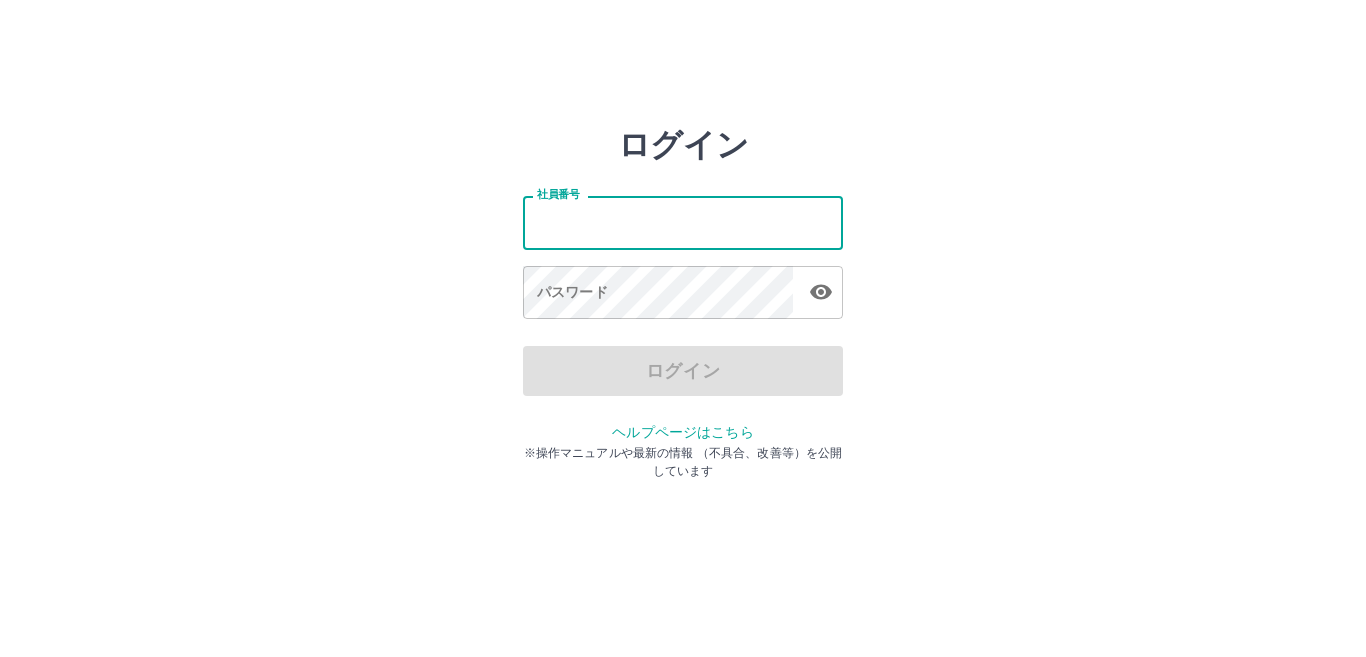 click on "社員番号" at bounding box center [683, 222] 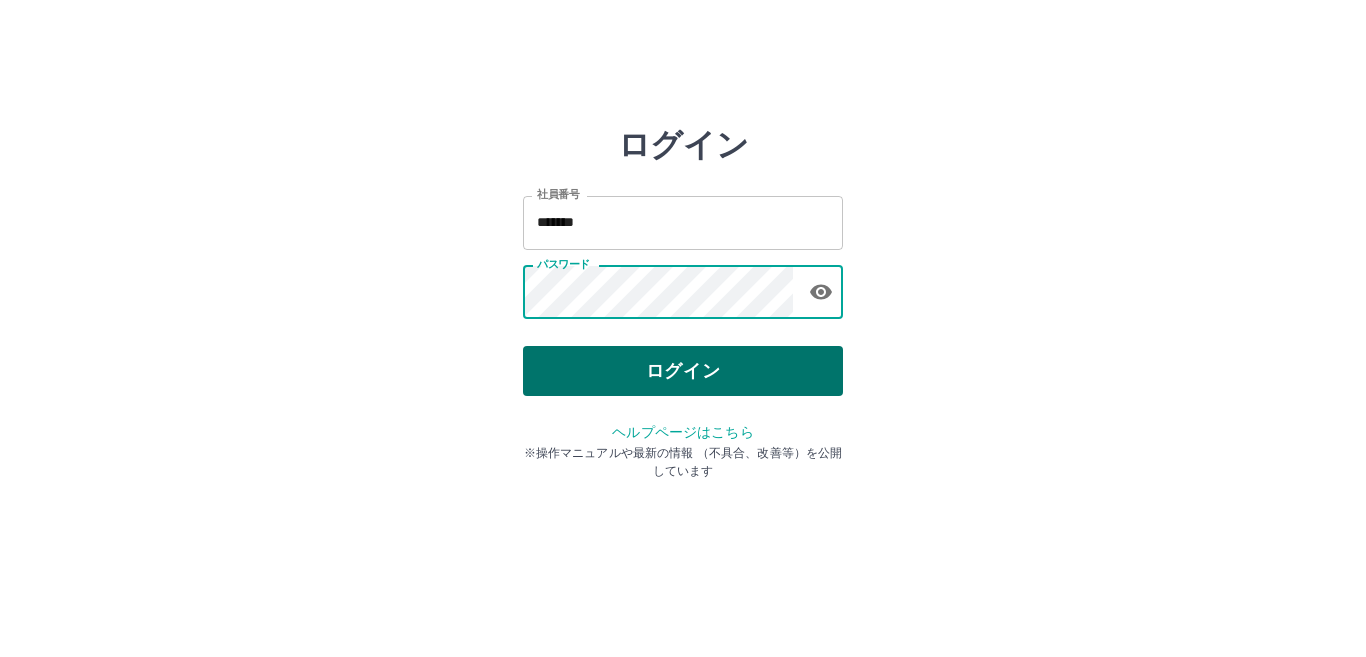 click on "ログイン" at bounding box center [683, 371] 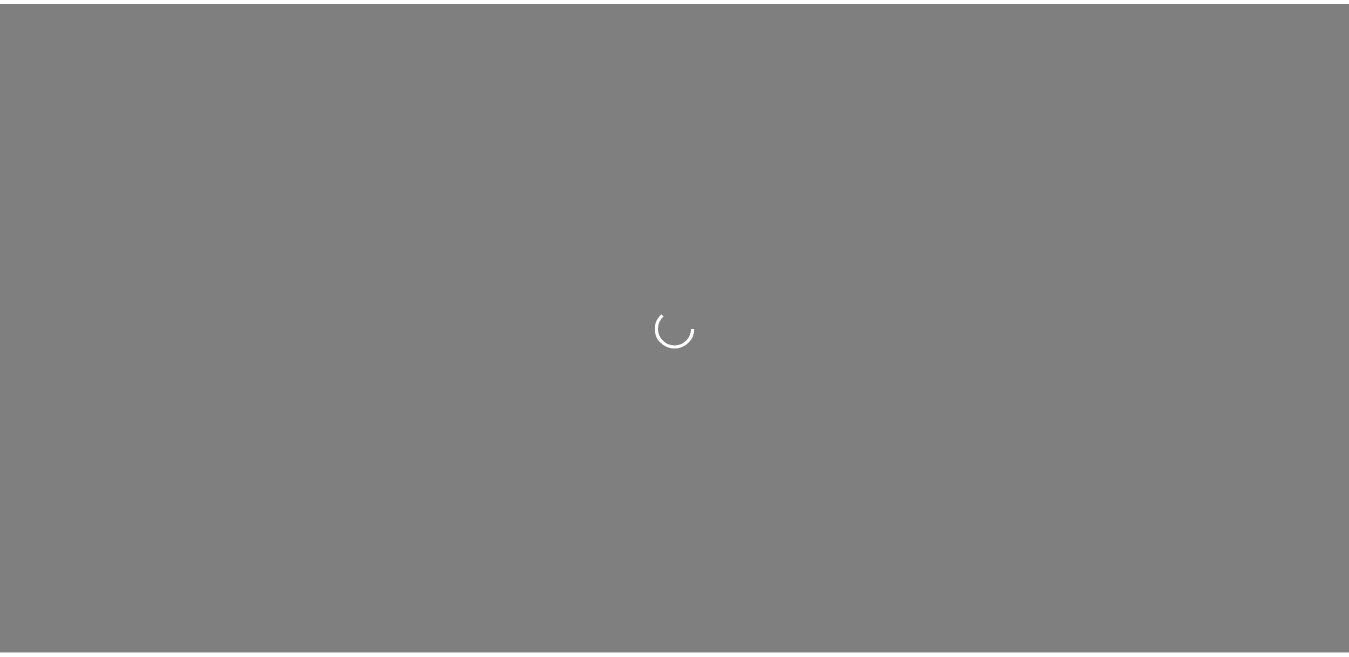 scroll, scrollTop: 0, scrollLeft: 0, axis: both 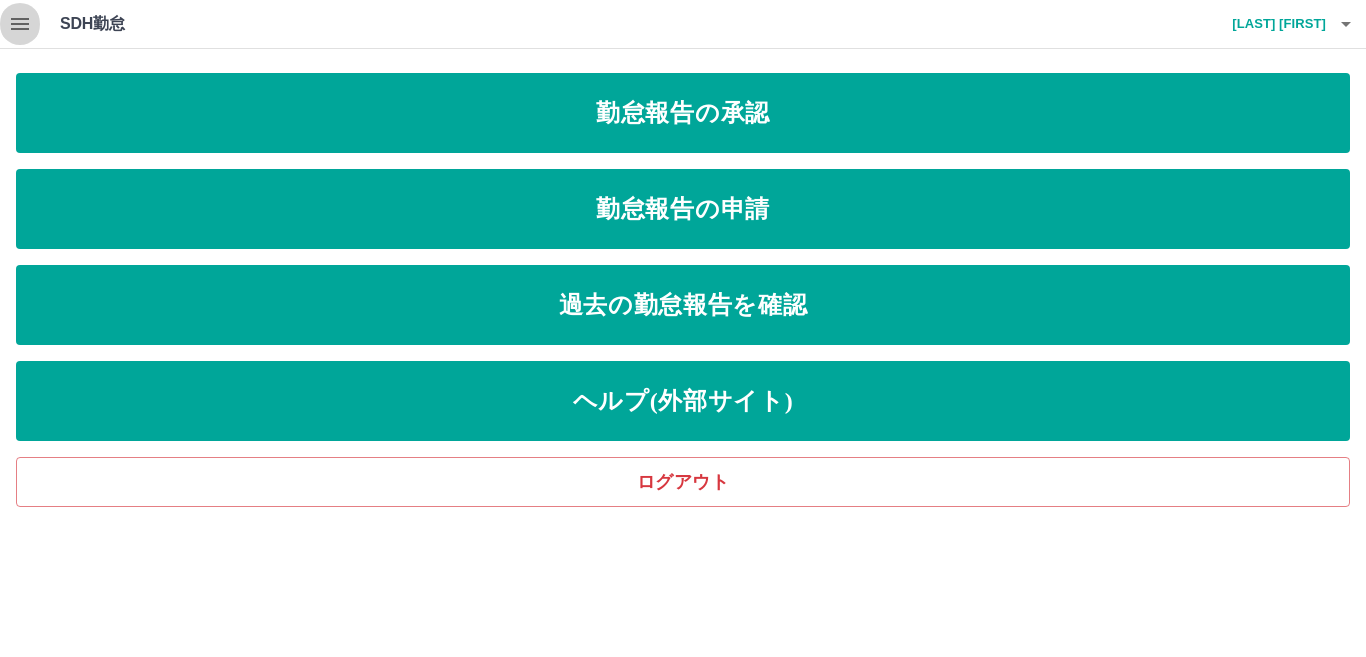 click 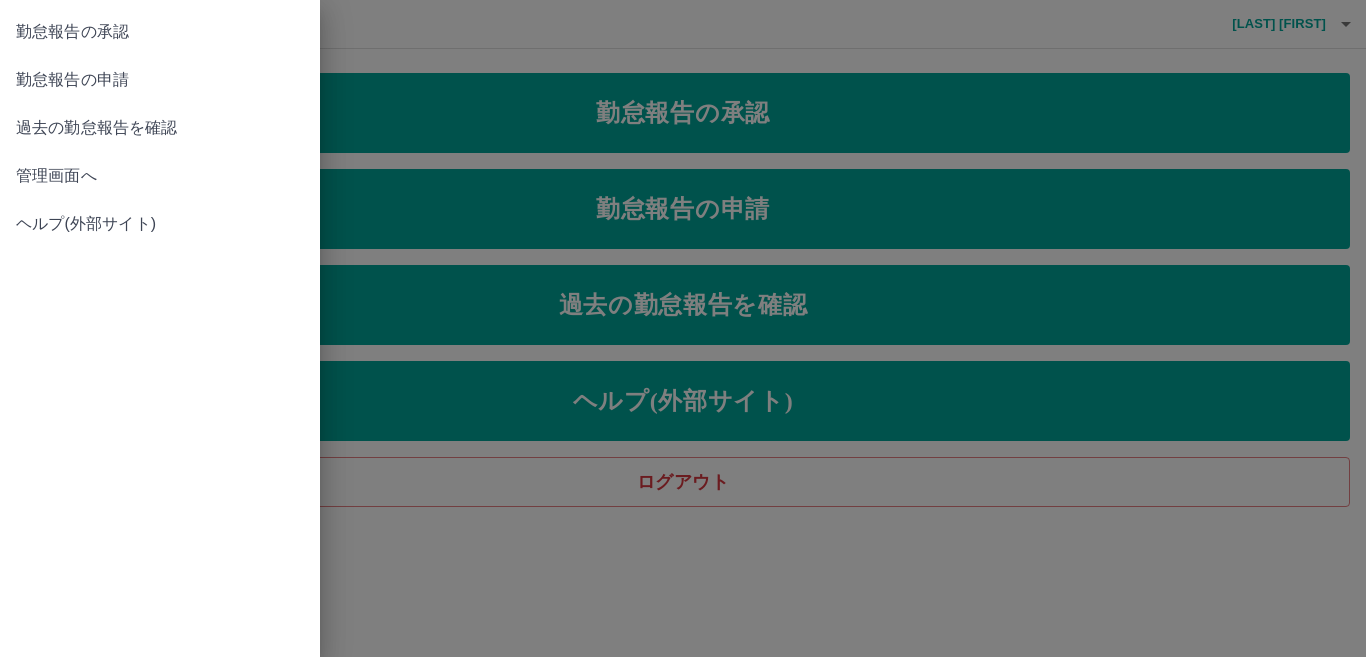 click on "管理画面へ" at bounding box center (160, 176) 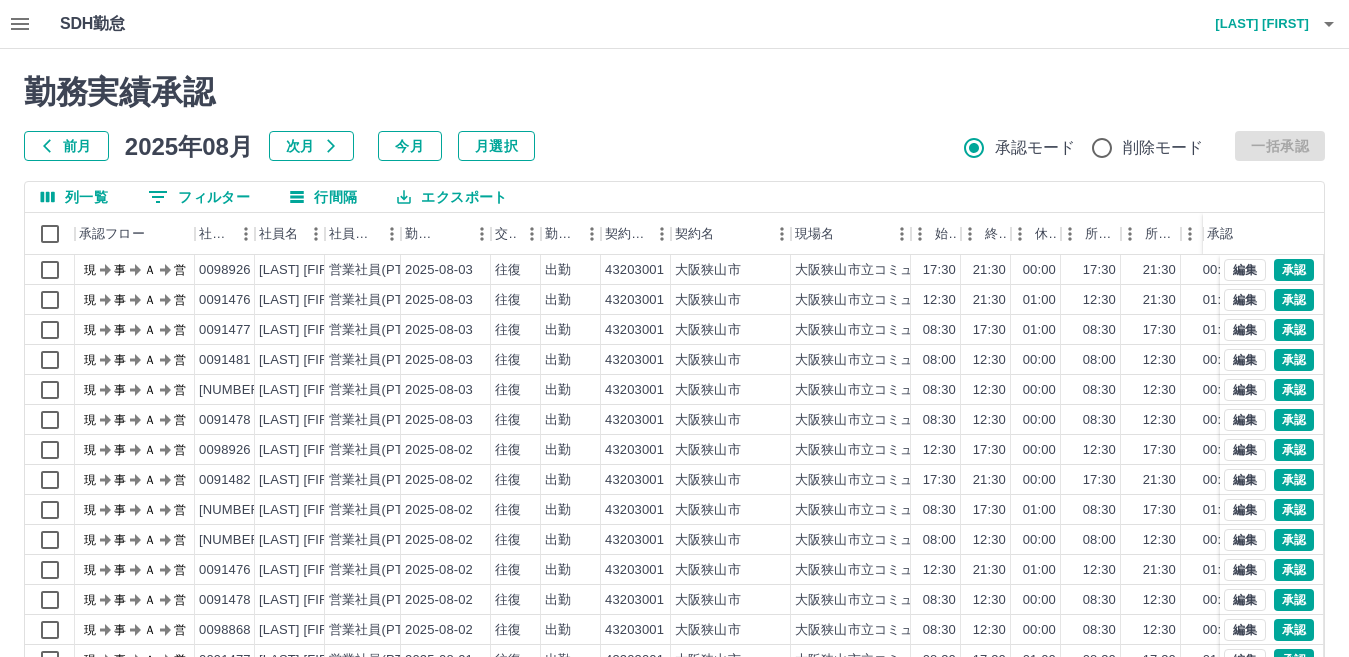 scroll, scrollTop: 74, scrollLeft: 0, axis: vertical 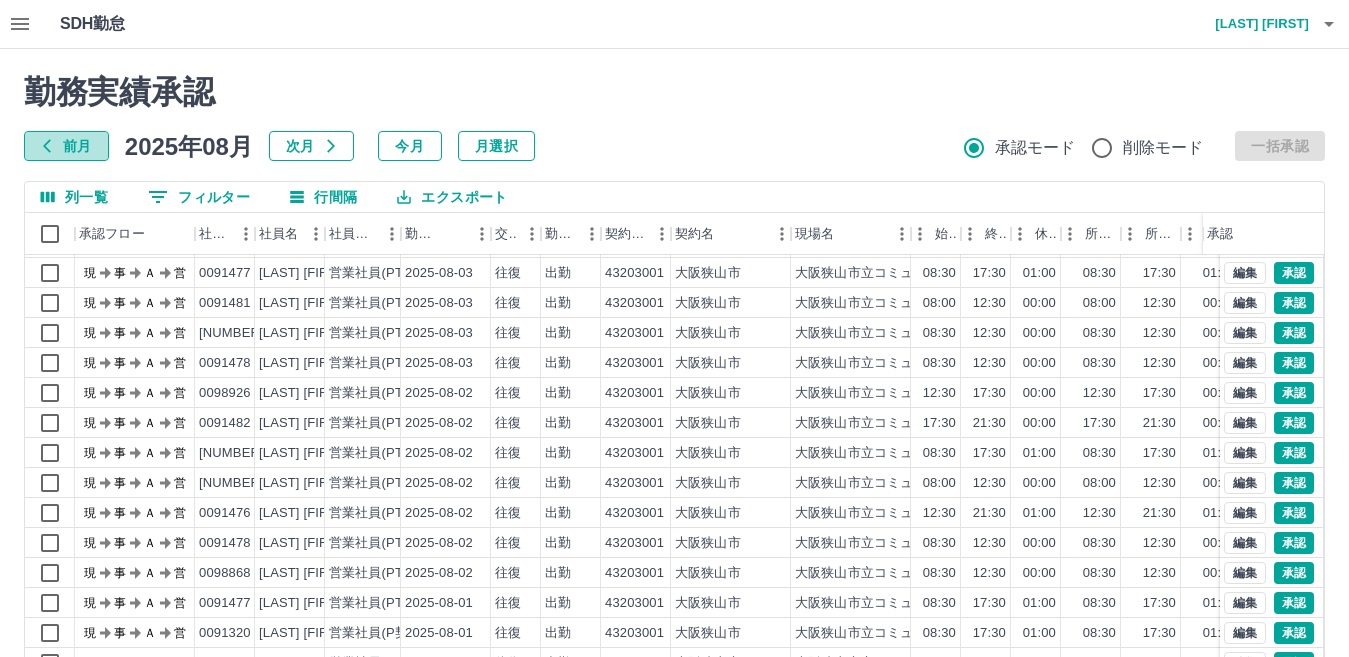 click on "前月" at bounding box center (66, 146) 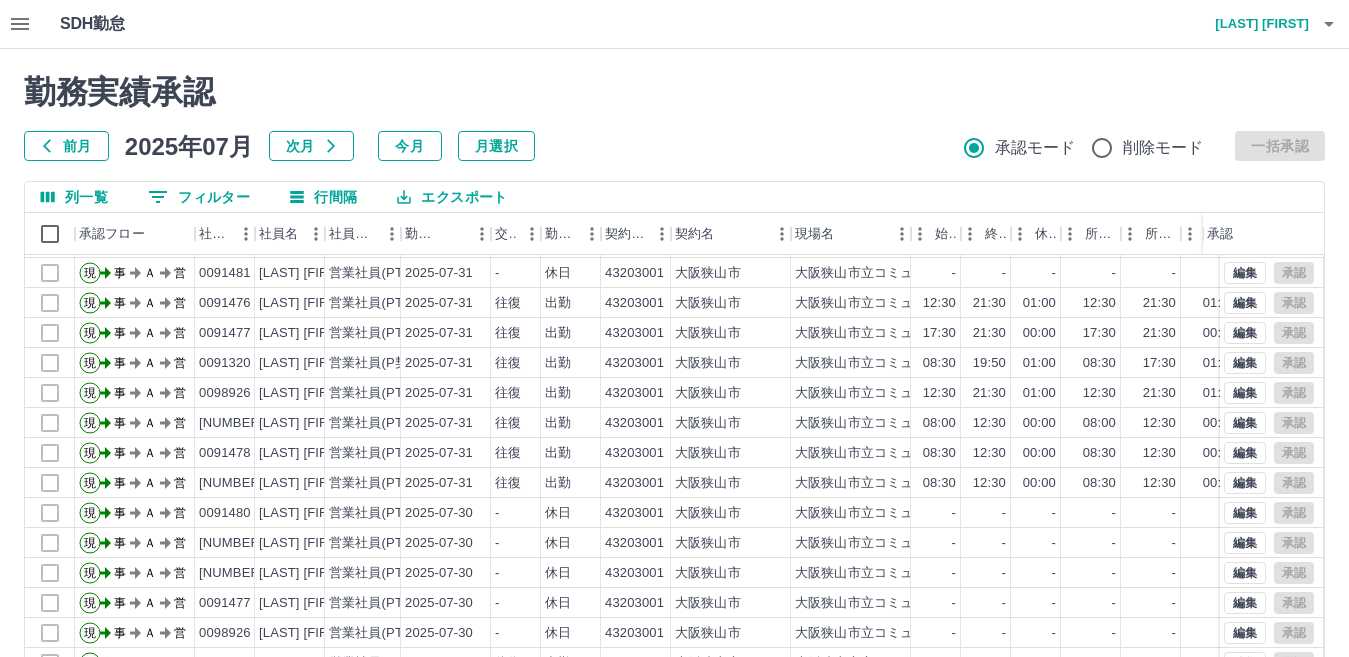 scroll, scrollTop: 104, scrollLeft: 0, axis: vertical 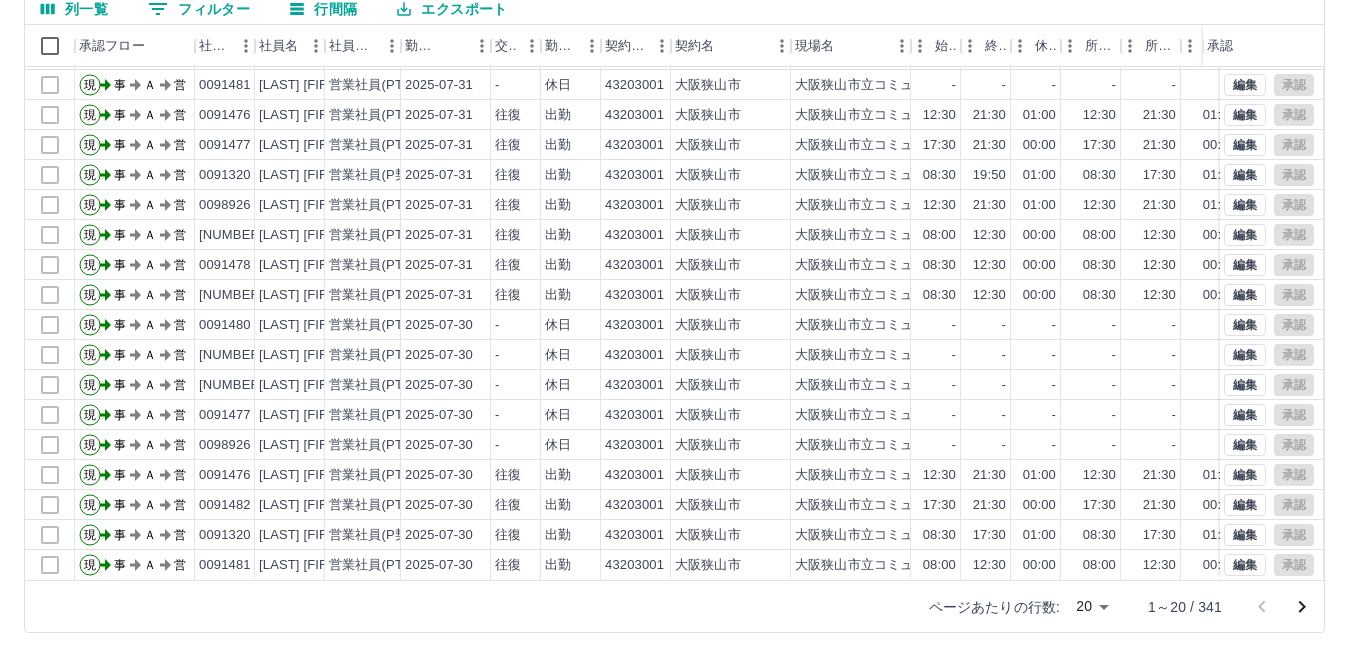 click on "SDH勤怠 中島　総一郎 勤務実績承認 前月 2025年07月 次月 今月 月選択 承認モード 削除モード 一括承認 列一覧 0 フィルター 行間隔 エクスポート 承認フロー 社員番号 社員名 社員区分 勤務日 交通費 勤務区分 契約コード 契約名 現場名 始業 終業 休憩 所定開始 所定終業 所定休憩 拘束 勤務 遅刻等 コメント ステータス 承認 現 事 Ａ 営 0091480 藤野　匠悟 営業社員(PT契約) 2025-07-31  -  休日 43203001 大阪狭山市 大阪狭山市立コミュニティセンター - - - - - - 00:00 00:00 00:00 事務担当者承認待 現 事 Ａ 営 0098868 平田　恵子 営業社員(PT契約) 2025-07-31  -  休日 43203001 大阪狭山市 大阪狭山市立コミュニティセンター - - - - - - 00:00 00:00 00:00 事務担当者承認待 現 事 Ａ 営 0091481 岡田　由希子 営業社員(PT契約) 2025-07-31  -  休日 43203001 大阪狭山市 大阪狭山市立コミュニティセンター" at bounding box center (674, 234) 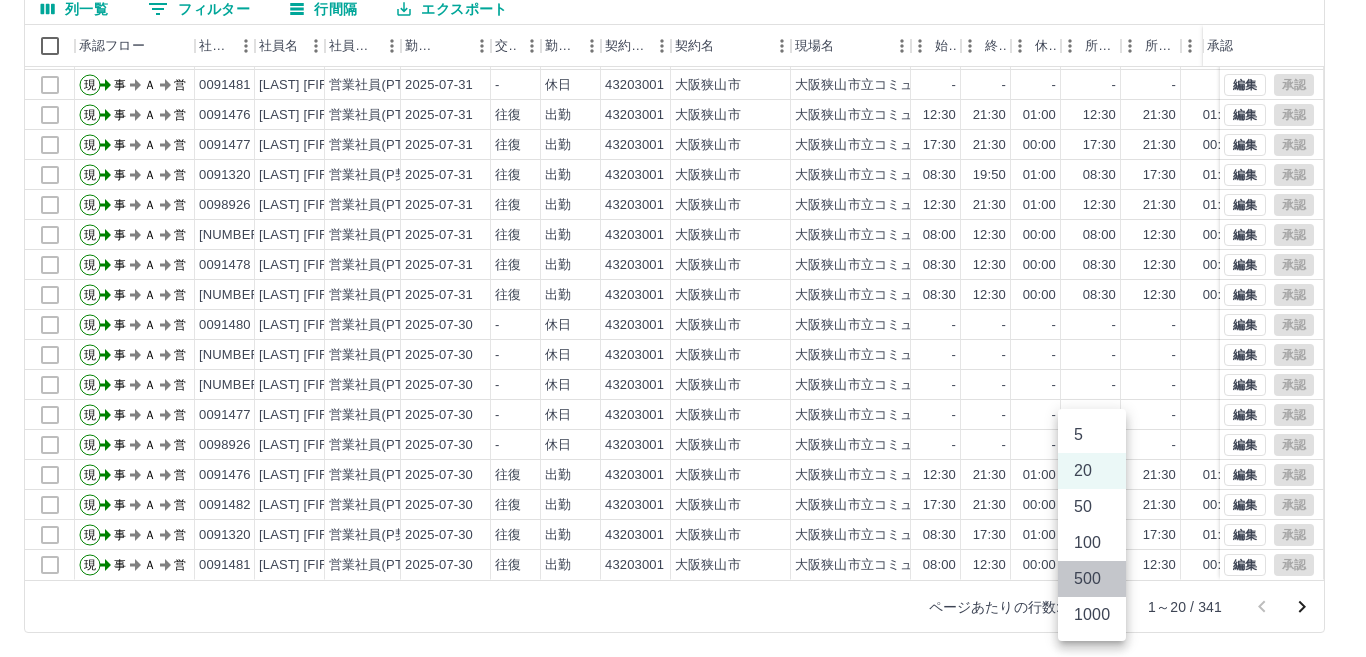 click on "500" at bounding box center (1092, 579) 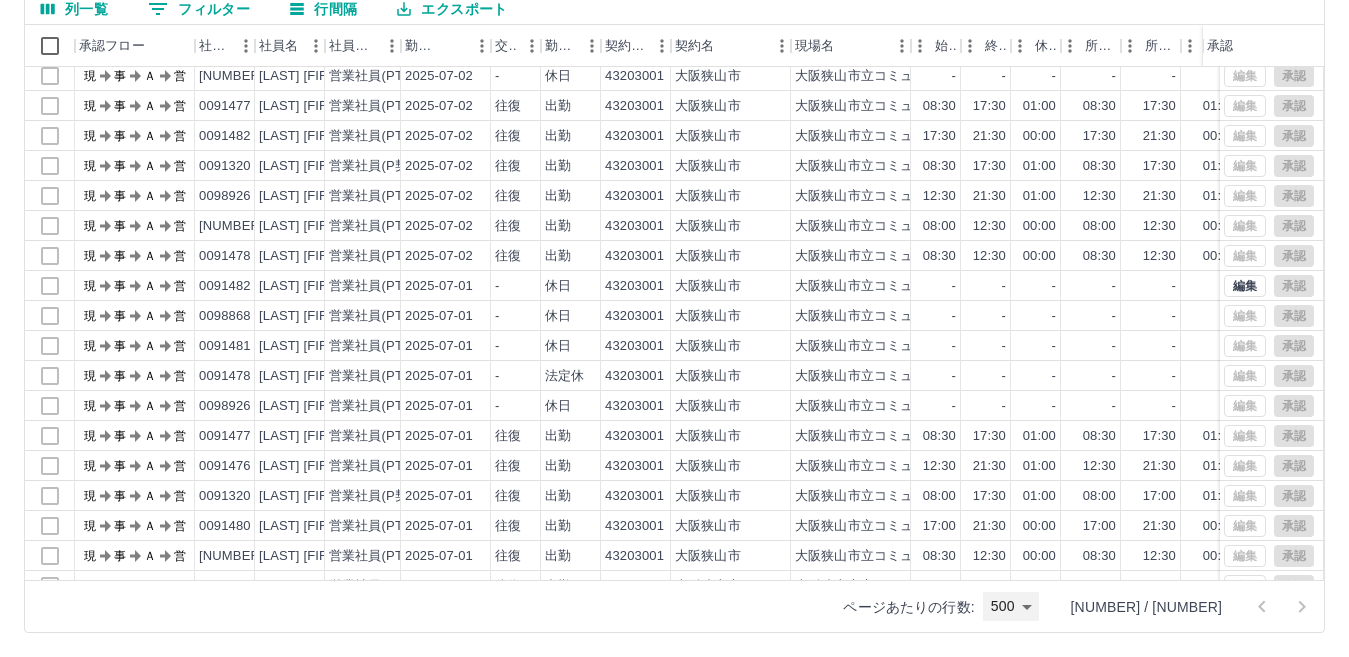 scroll, scrollTop: 9734, scrollLeft: 0, axis: vertical 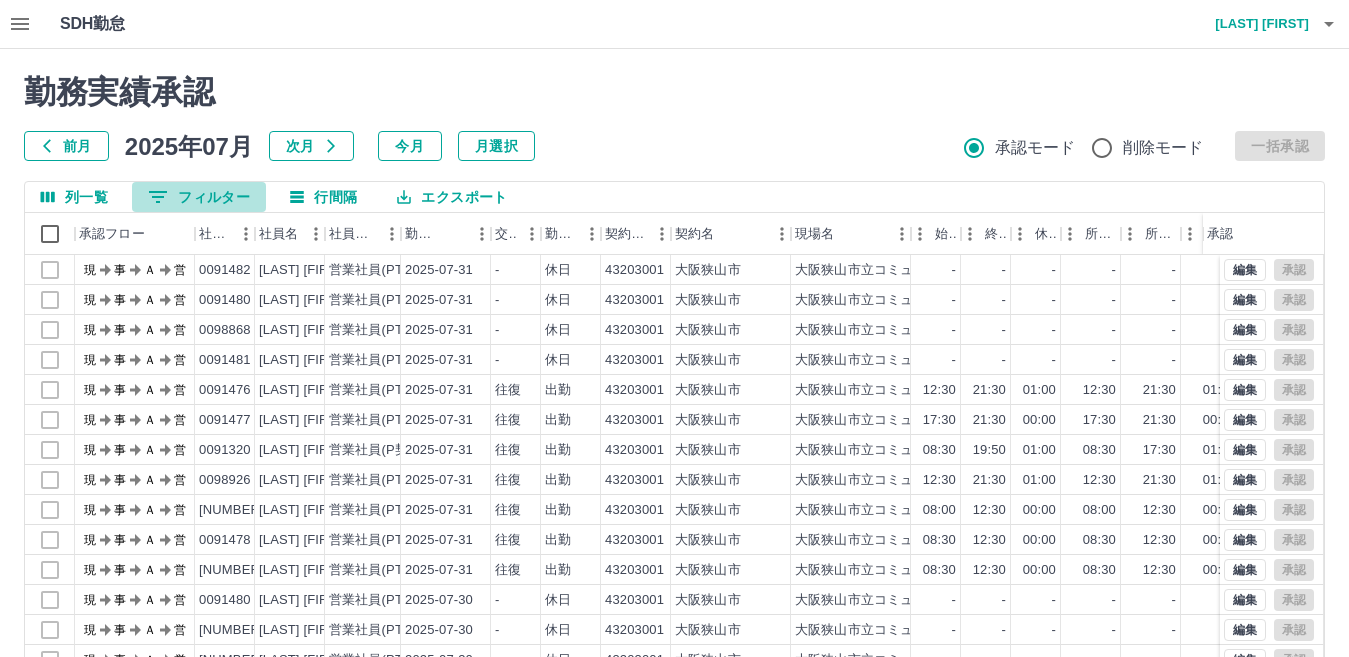 click 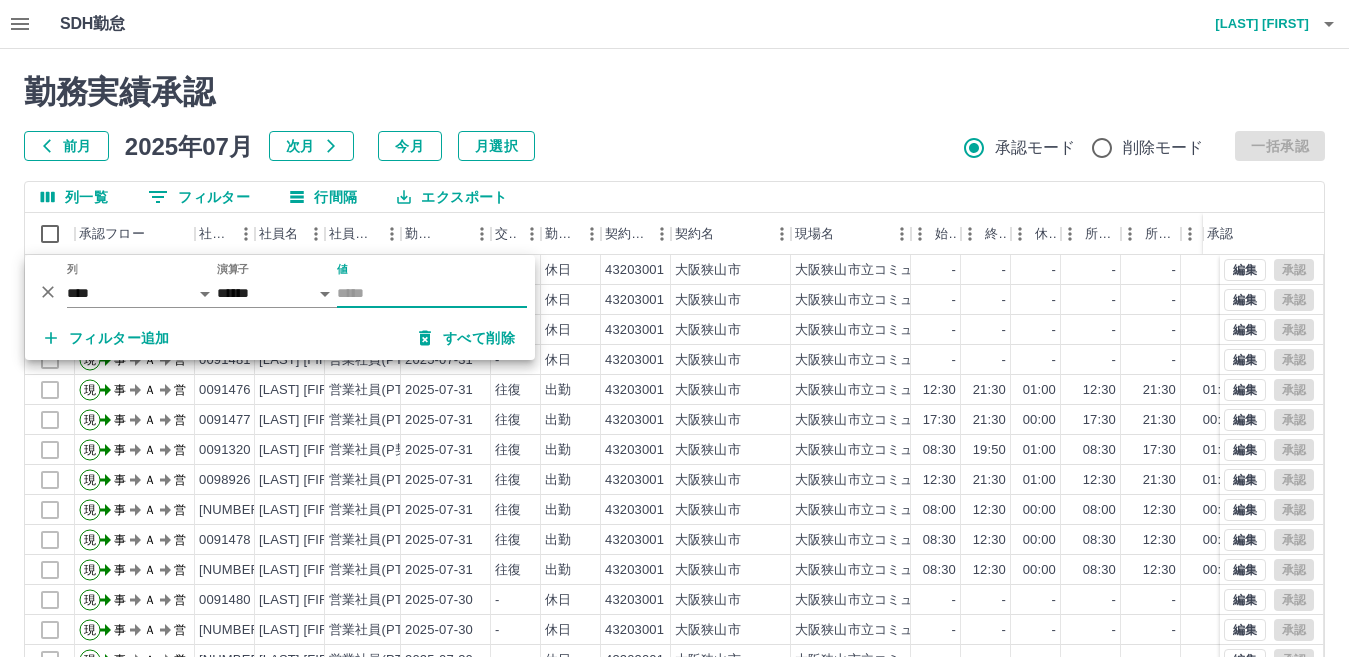 click on "値" at bounding box center [432, 293] 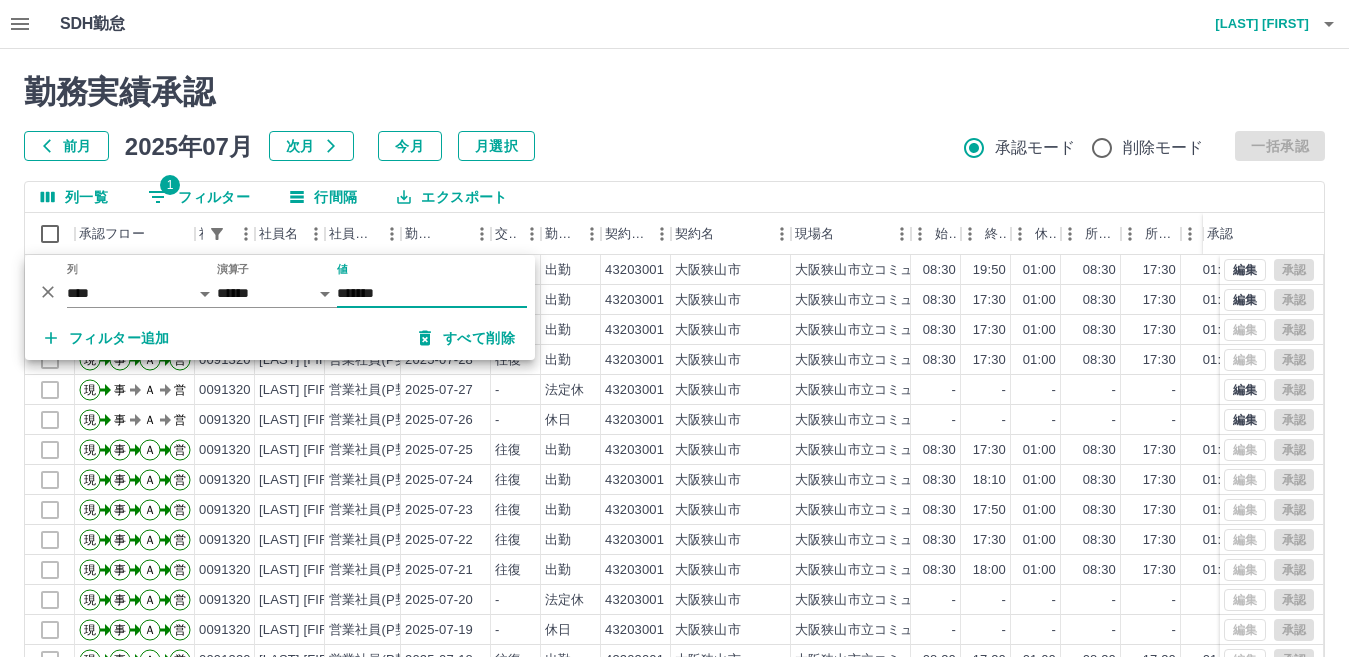 type on "*******" 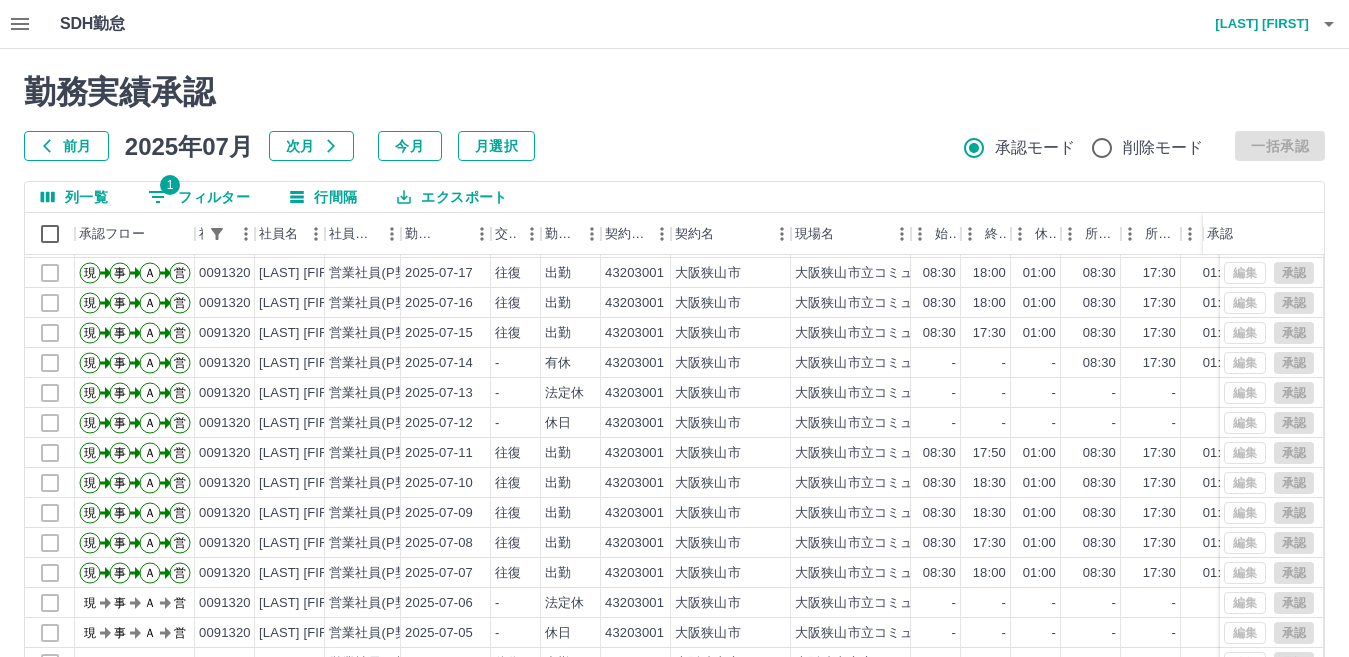scroll, scrollTop: 434, scrollLeft: 0, axis: vertical 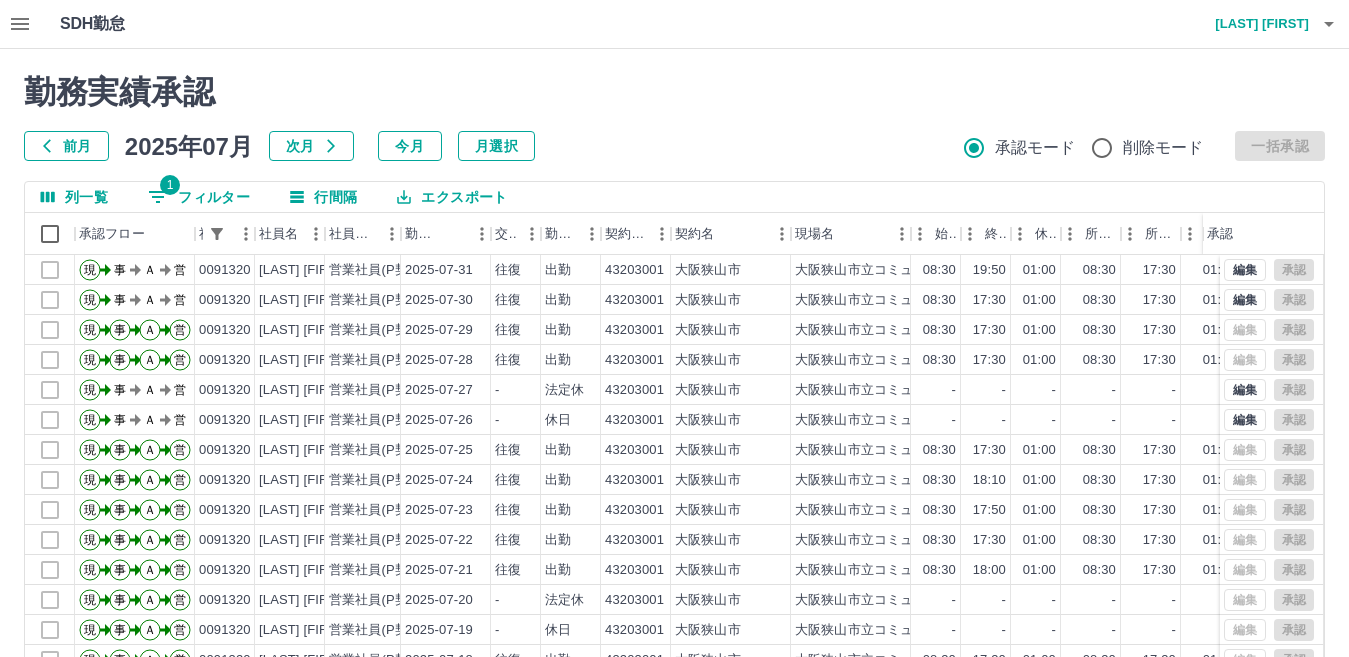 click 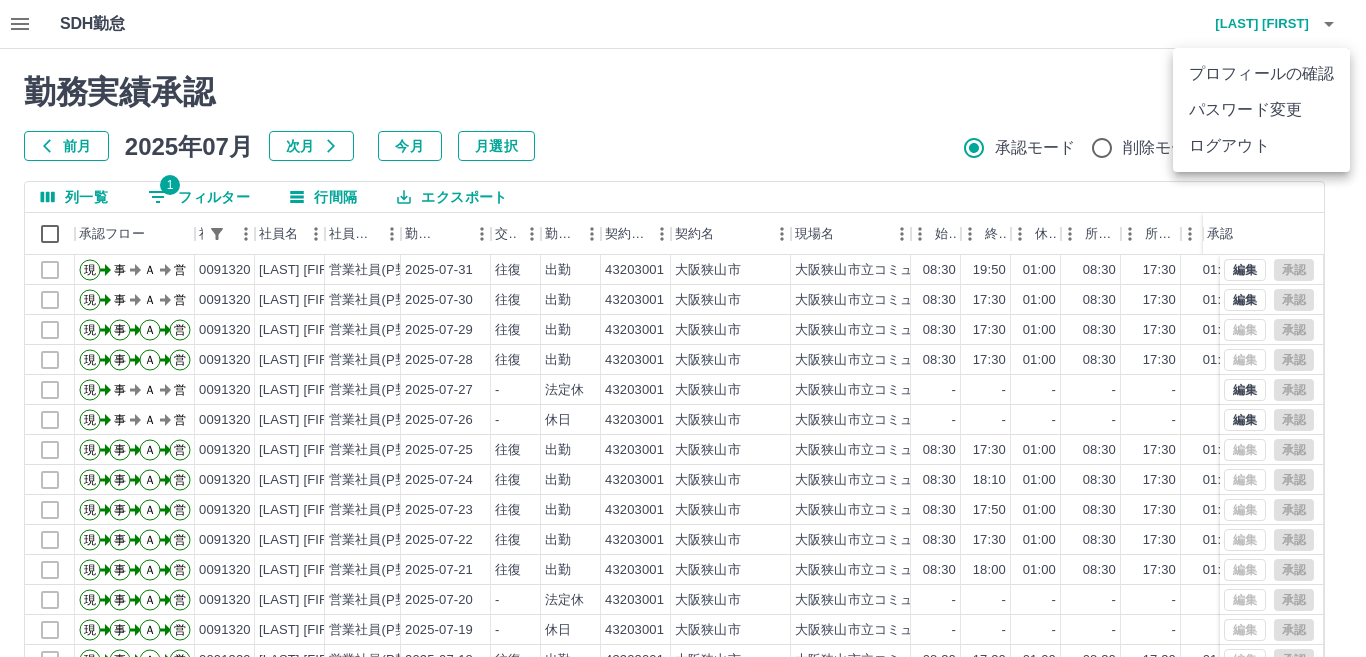 click on "ログアウト" at bounding box center (1261, 146) 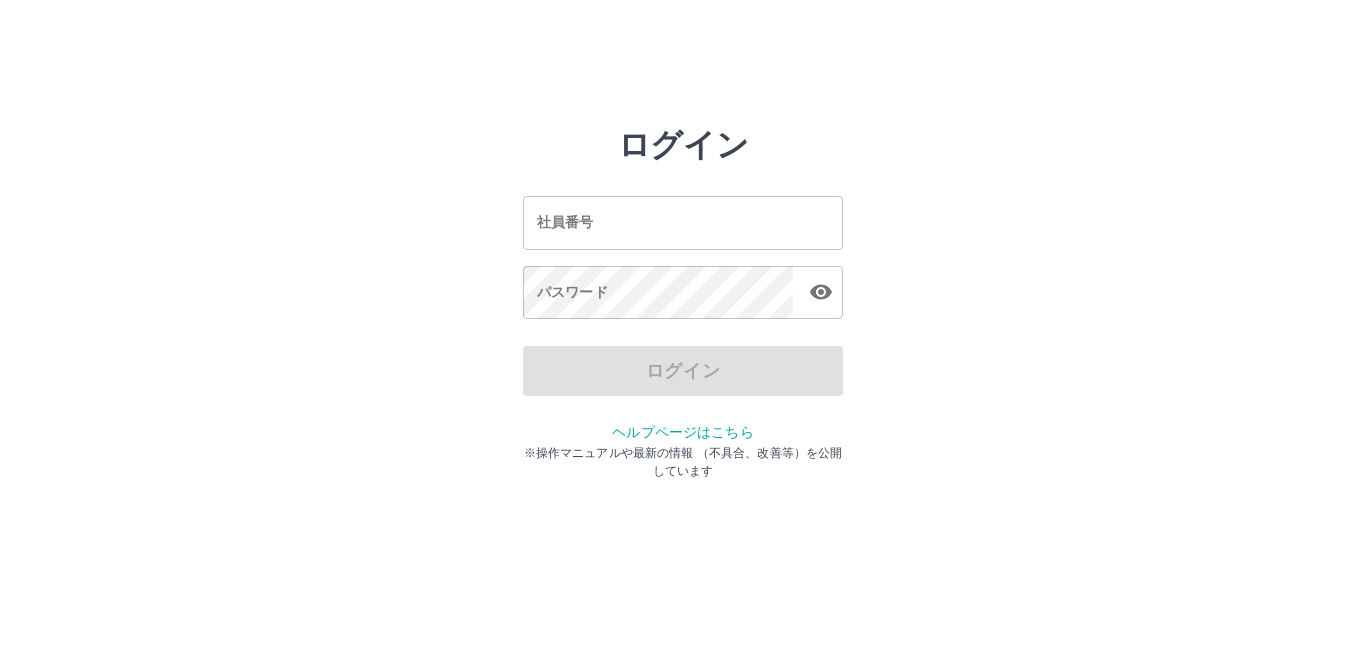 scroll, scrollTop: 0, scrollLeft: 0, axis: both 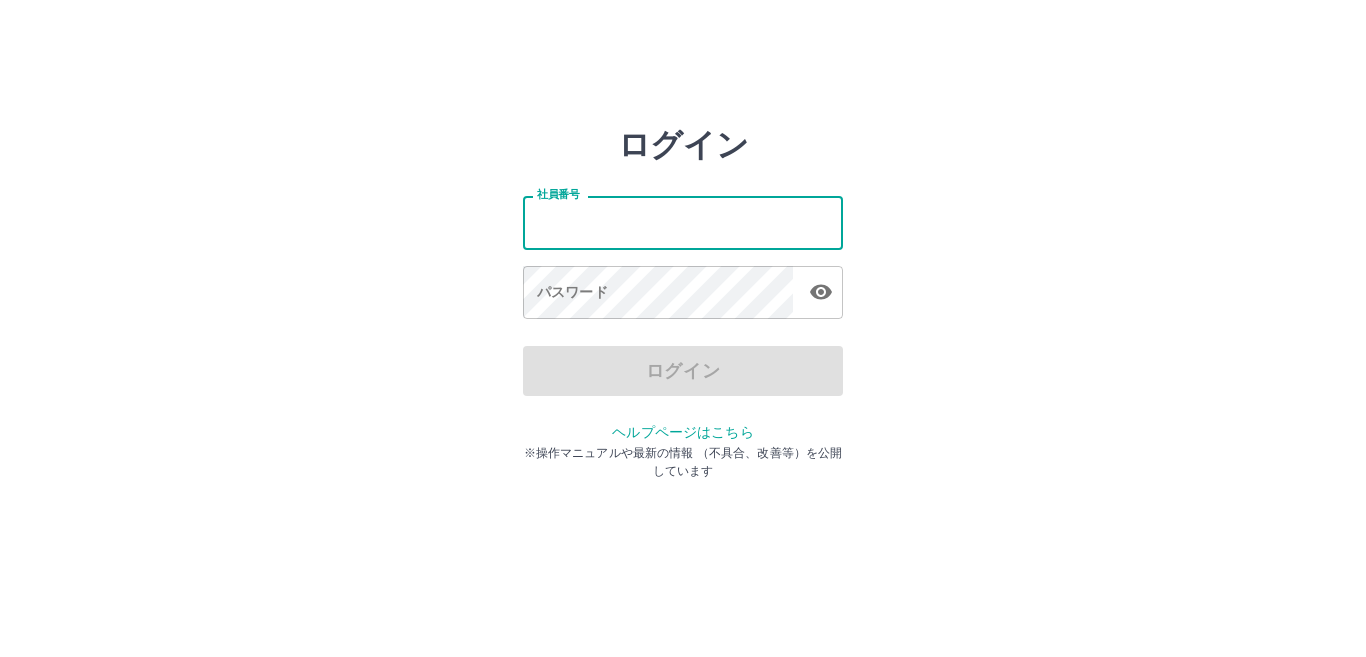 type on "*******" 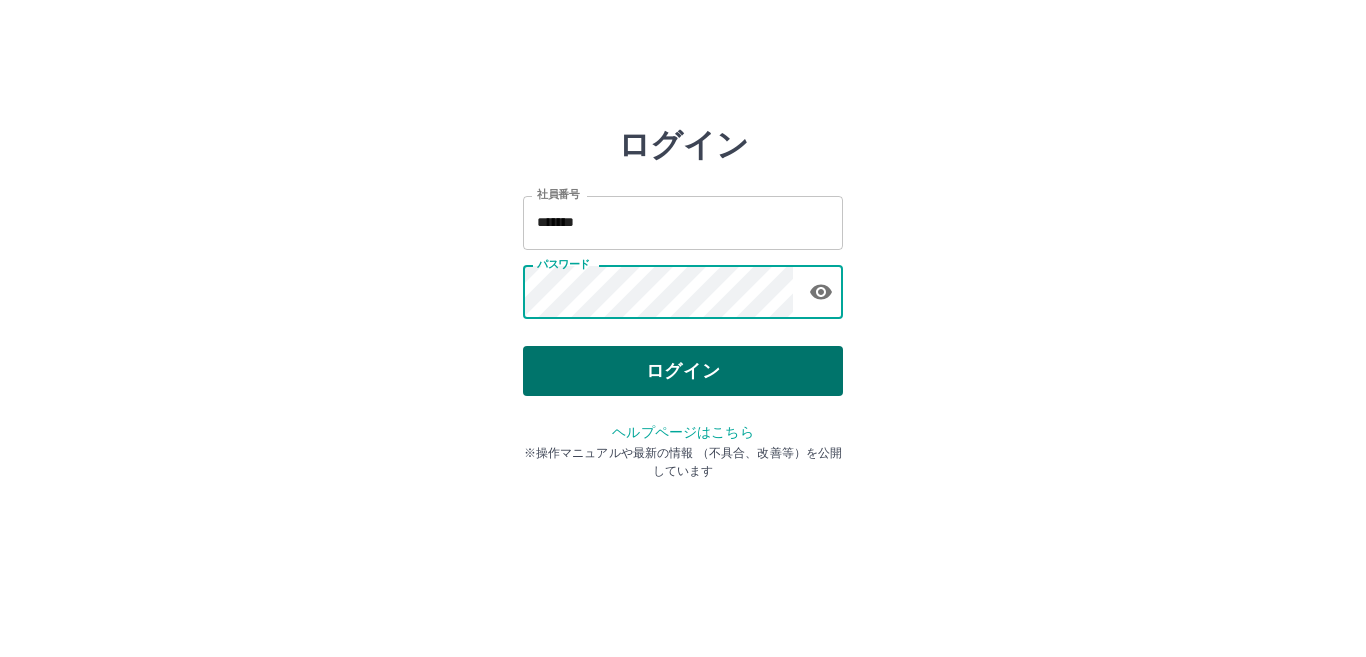 click on "ログイン" at bounding box center [683, 371] 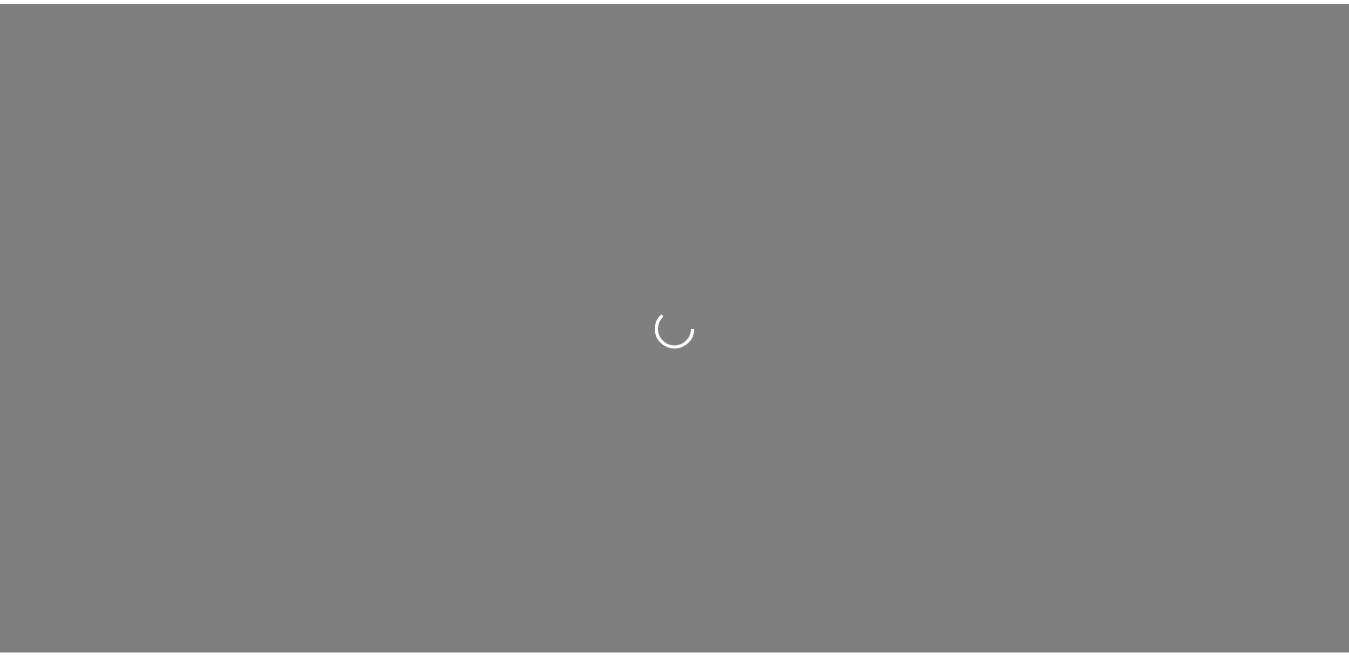 scroll, scrollTop: 0, scrollLeft: 0, axis: both 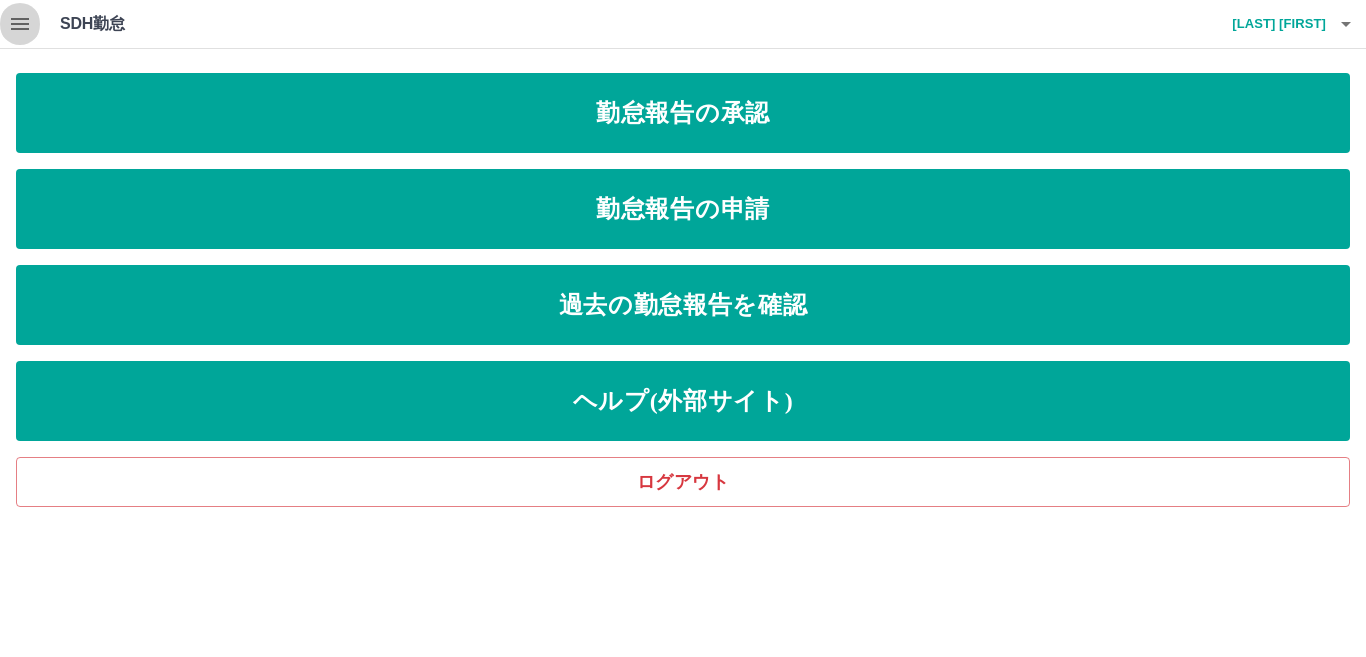click 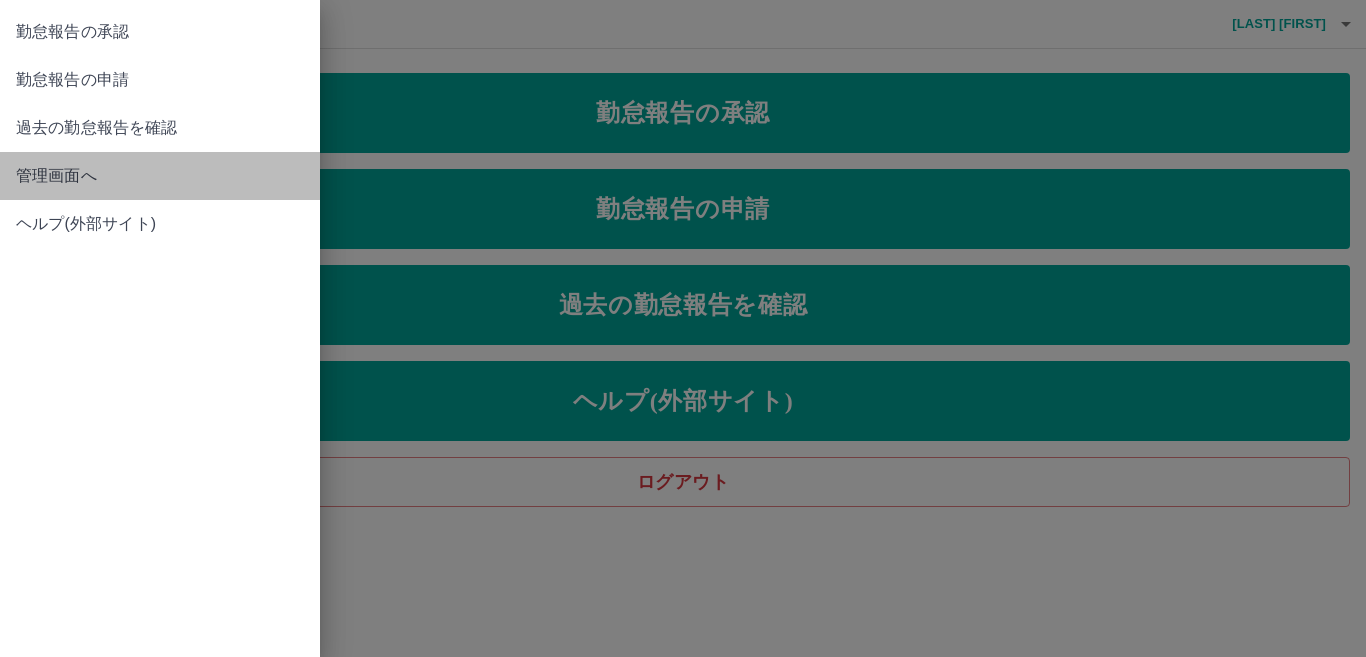 click on "管理画面へ" at bounding box center [160, 176] 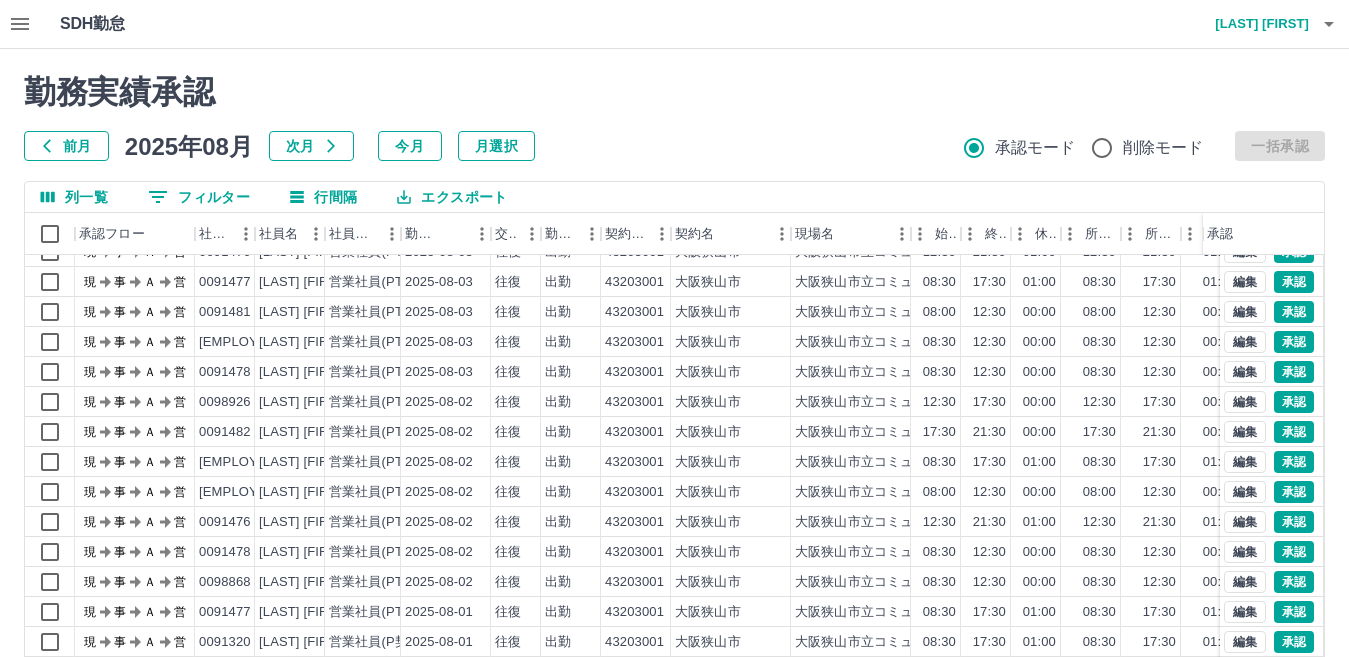 scroll, scrollTop: 74, scrollLeft: 0, axis: vertical 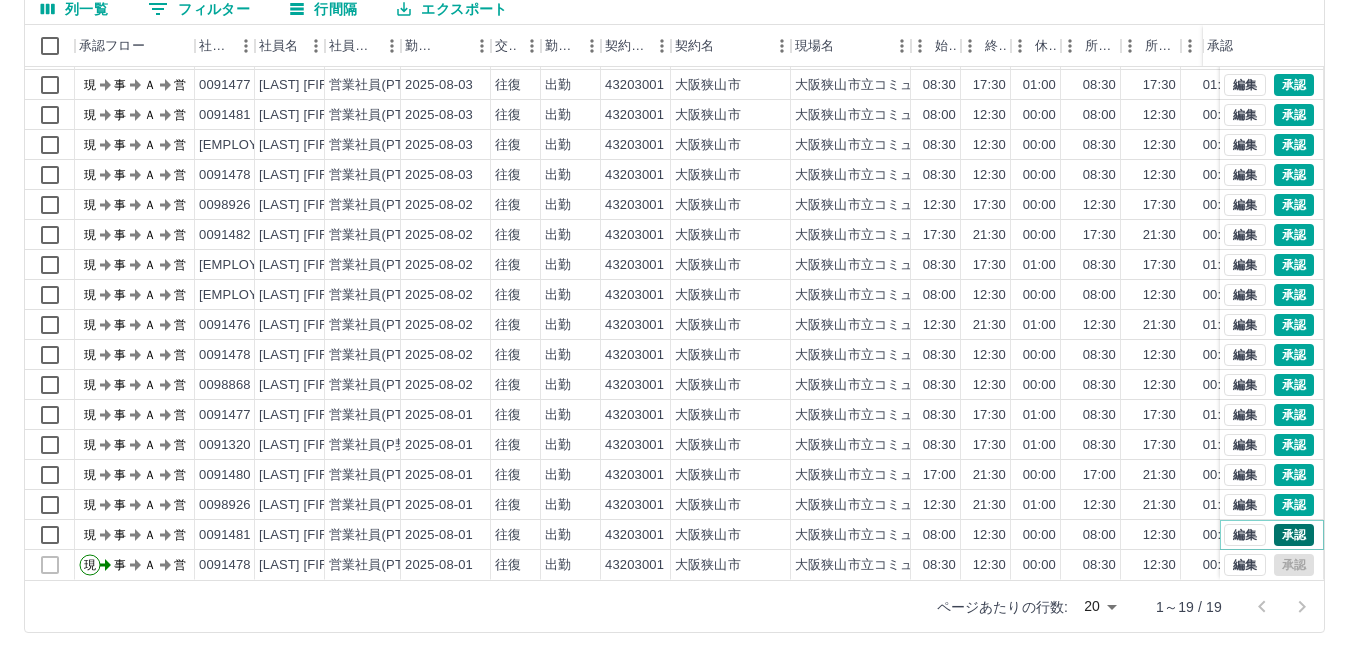 click on "承認" at bounding box center (1294, 535) 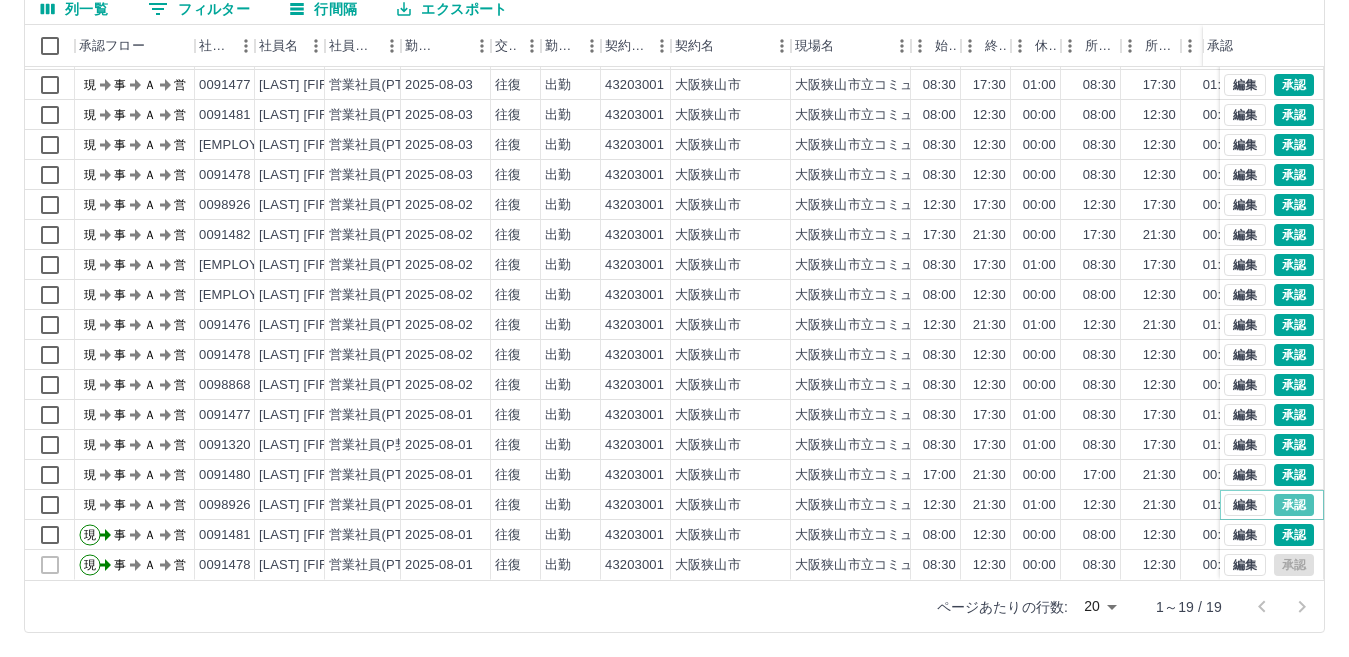 click on "承認" at bounding box center [1294, 505] 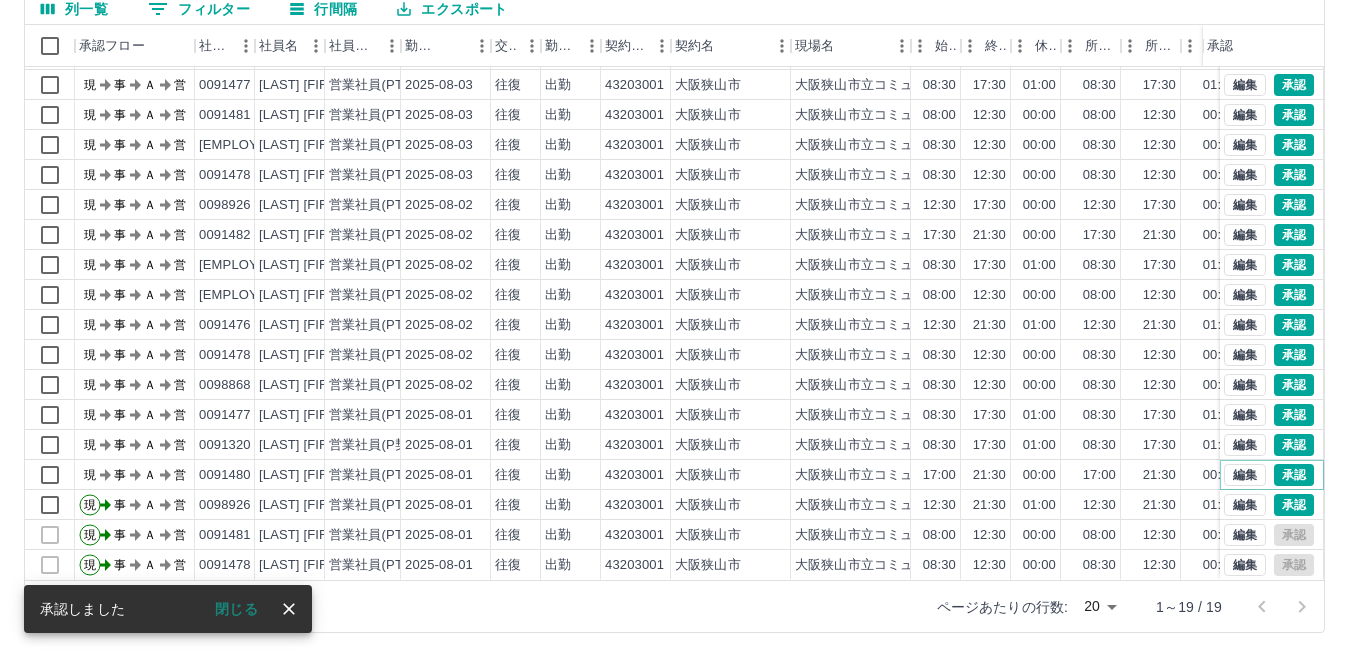 click on "承認" at bounding box center (1294, 475) 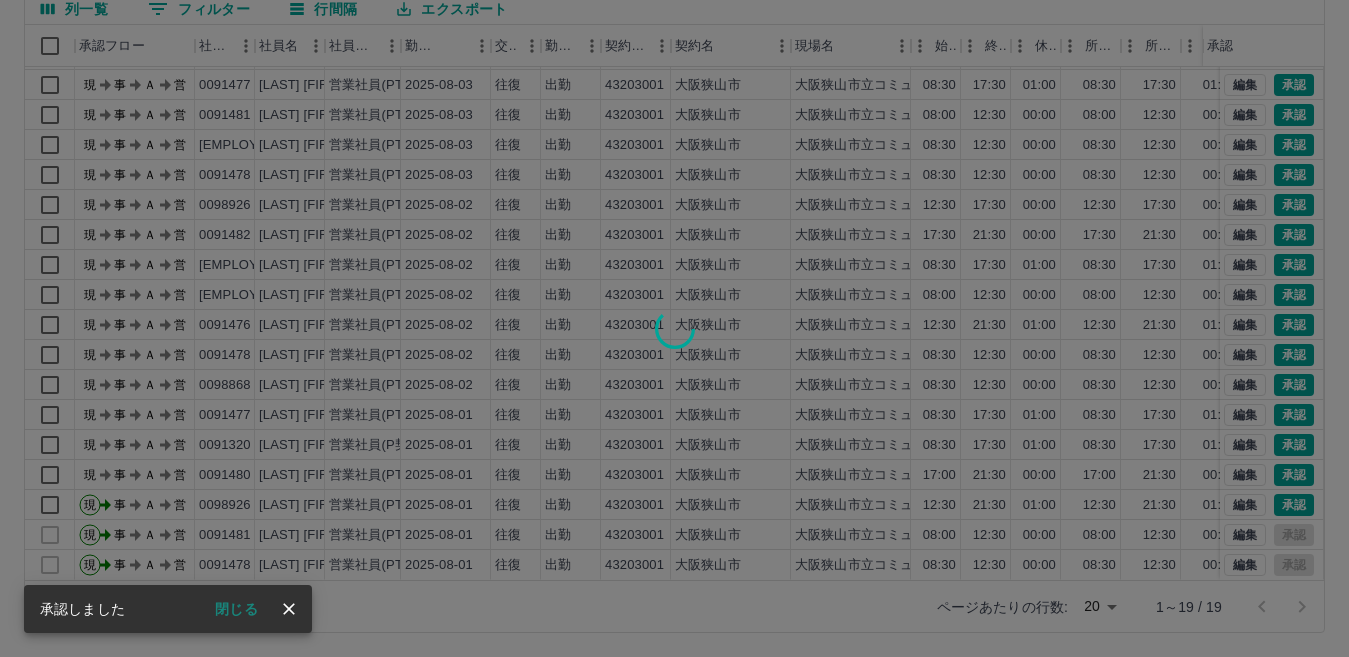 click at bounding box center [674, 328] 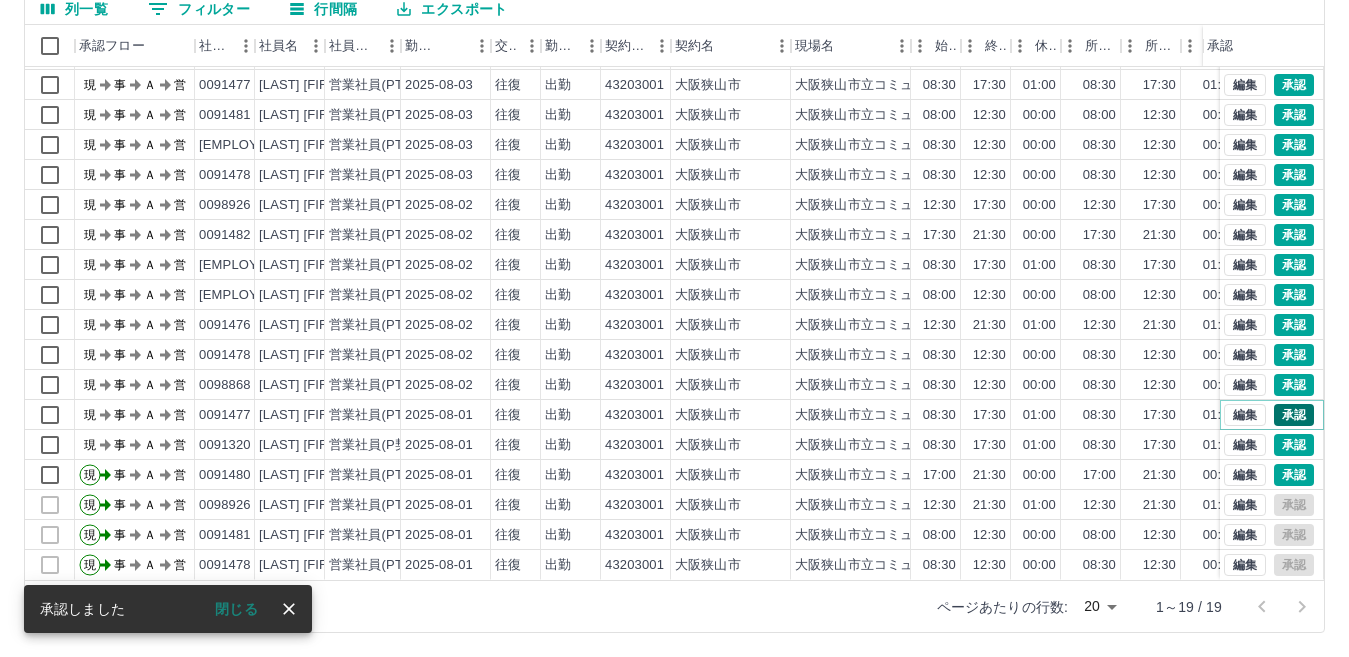 click on "承認" at bounding box center (1294, 415) 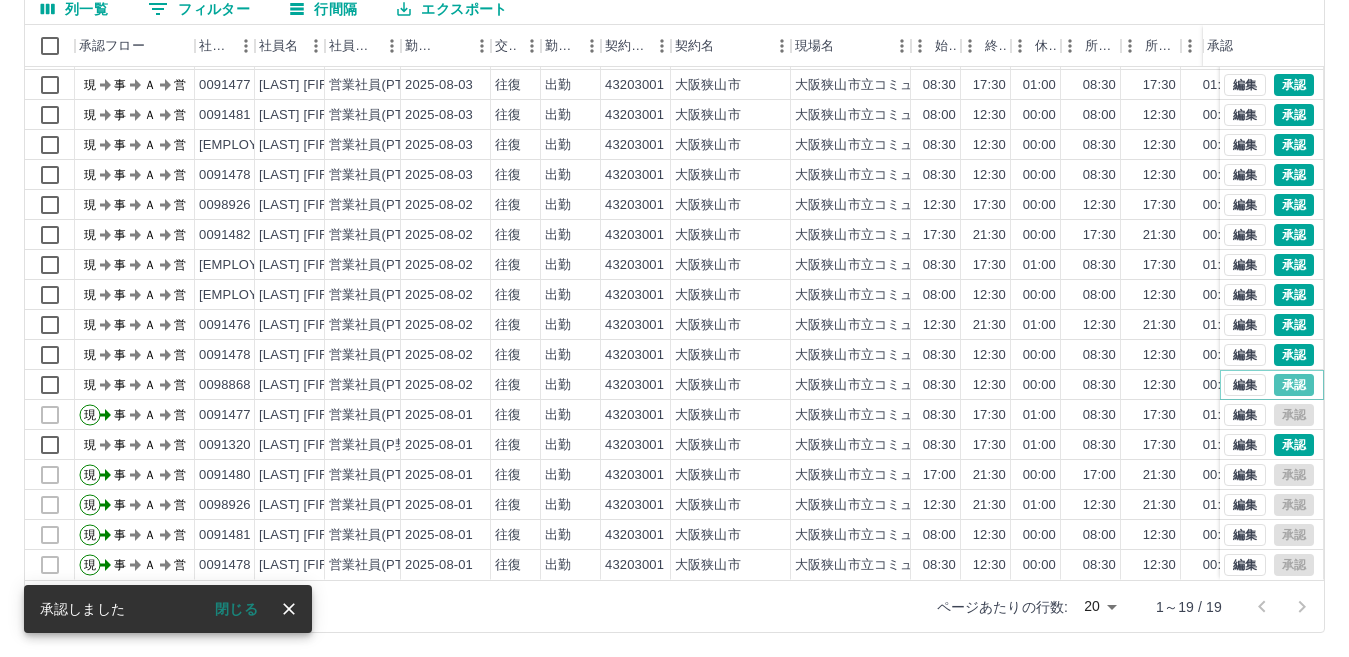 click on "承認" at bounding box center (1294, 385) 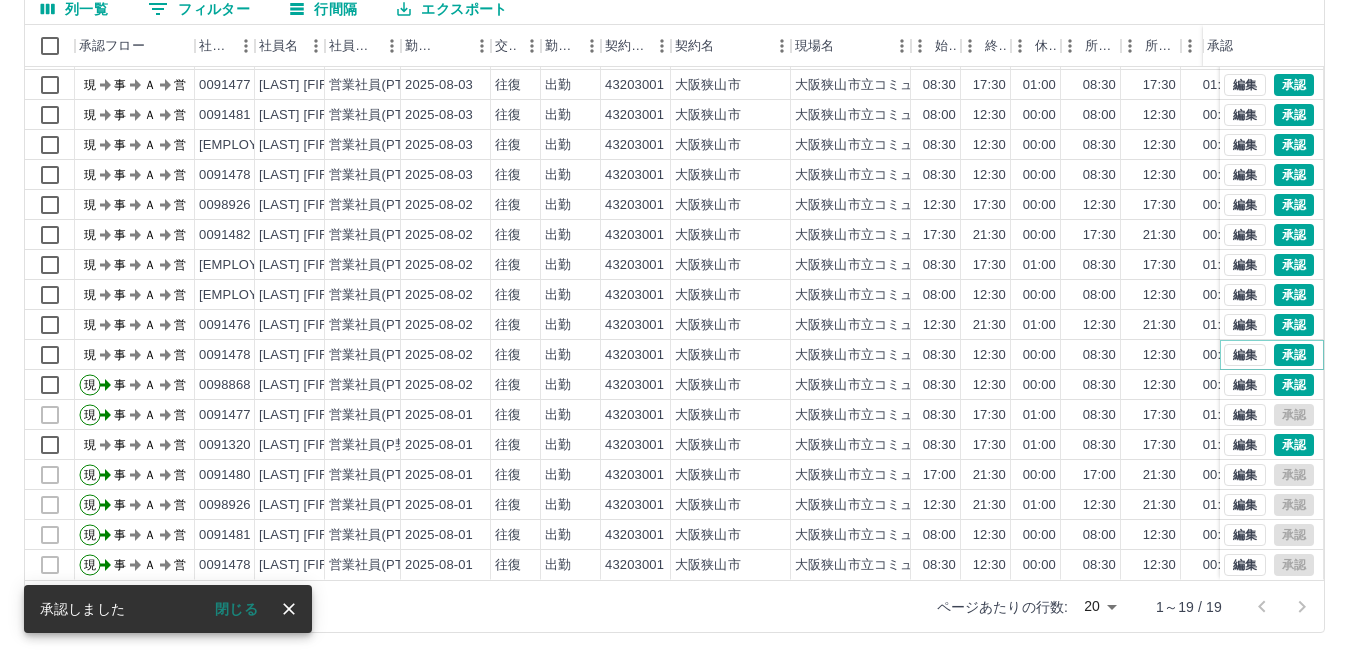 click on "承認" at bounding box center (1294, 355) 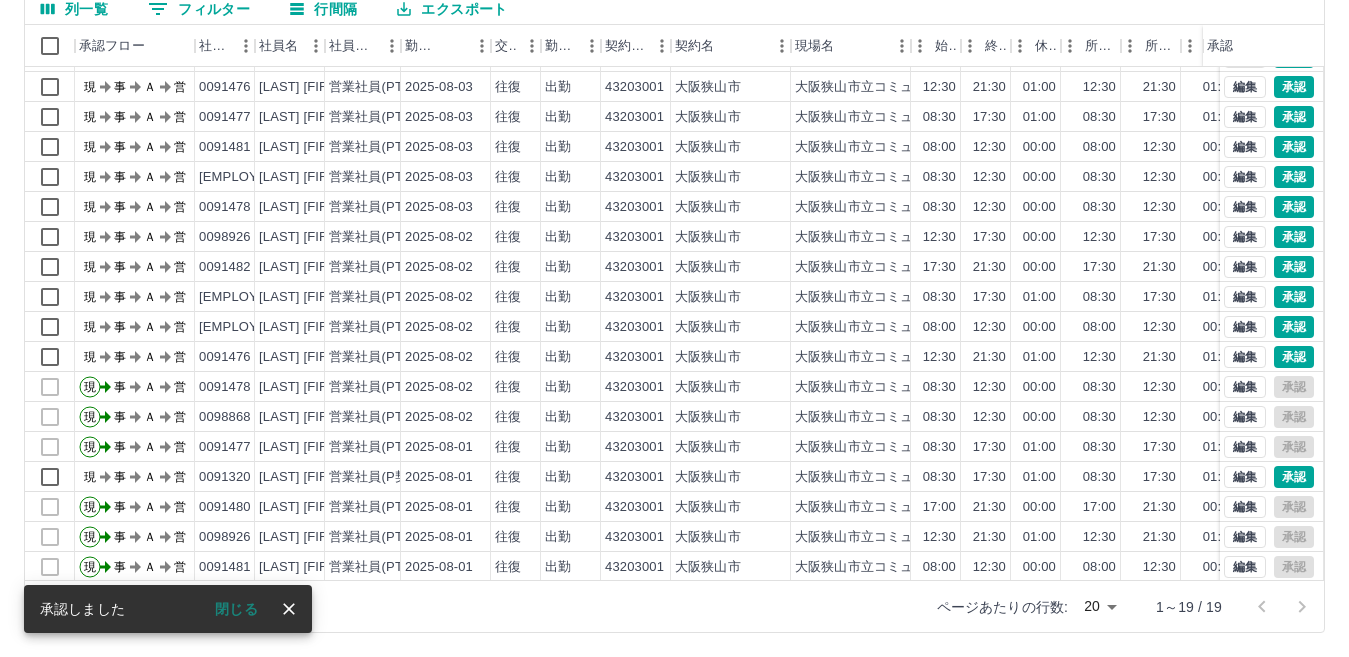 scroll, scrollTop: 0, scrollLeft: 0, axis: both 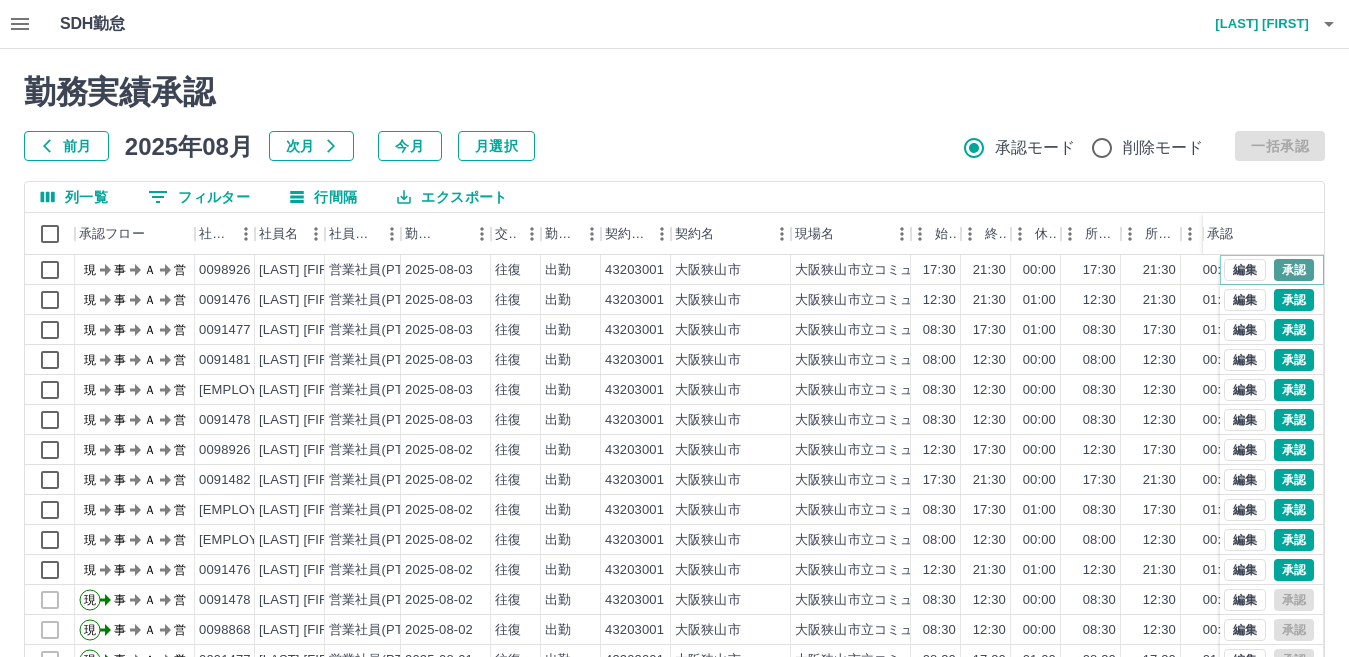 click on "承認" at bounding box center [1294, 270] 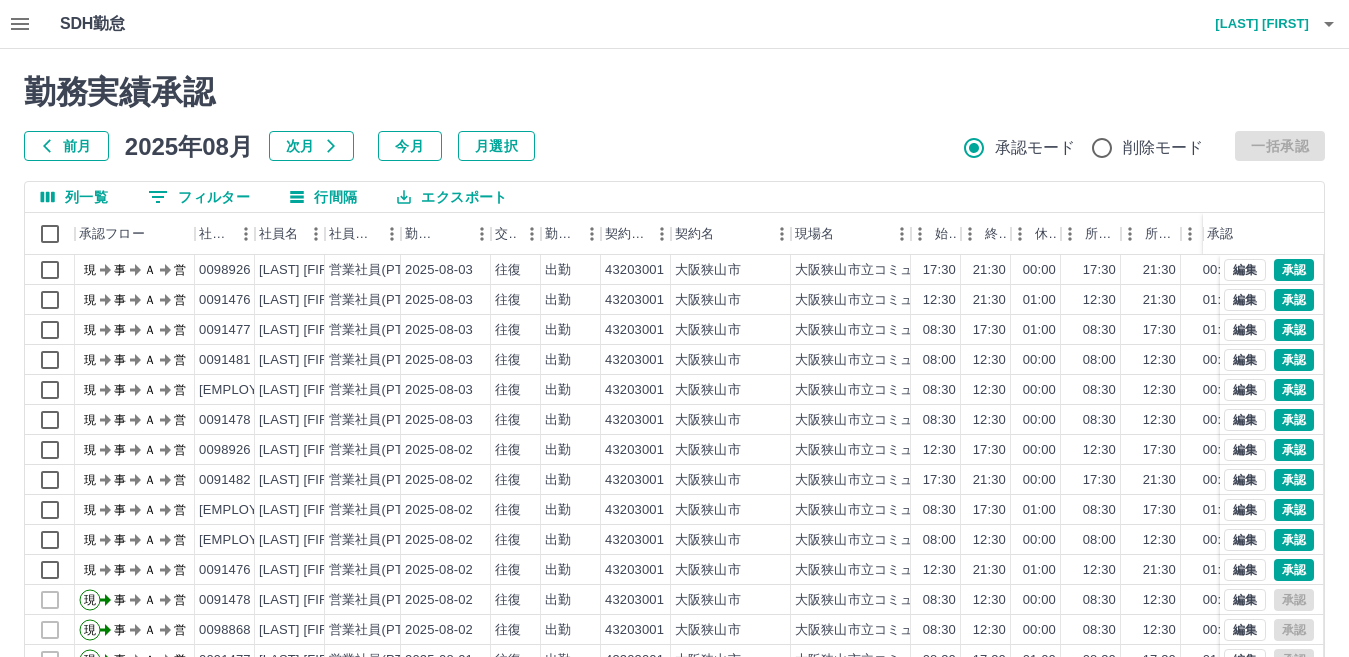 click at bounding box center (674, 328) 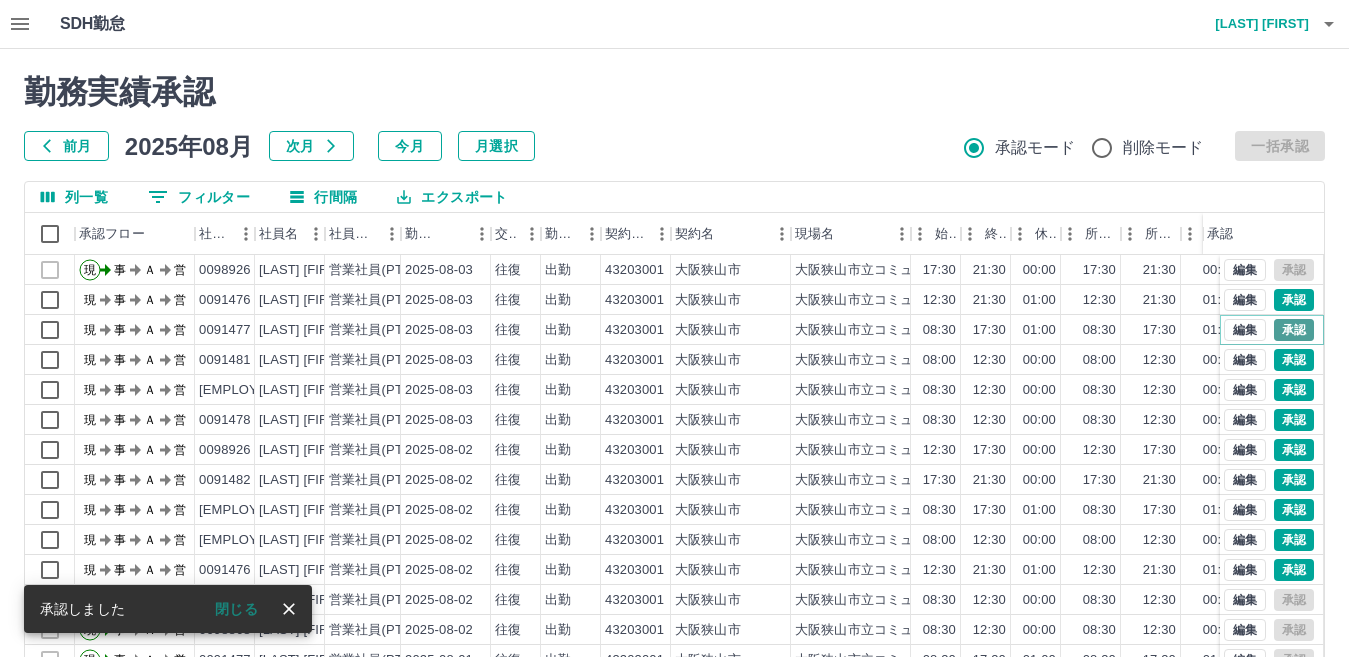 click on "承認" at bounding box center (1294, 330) 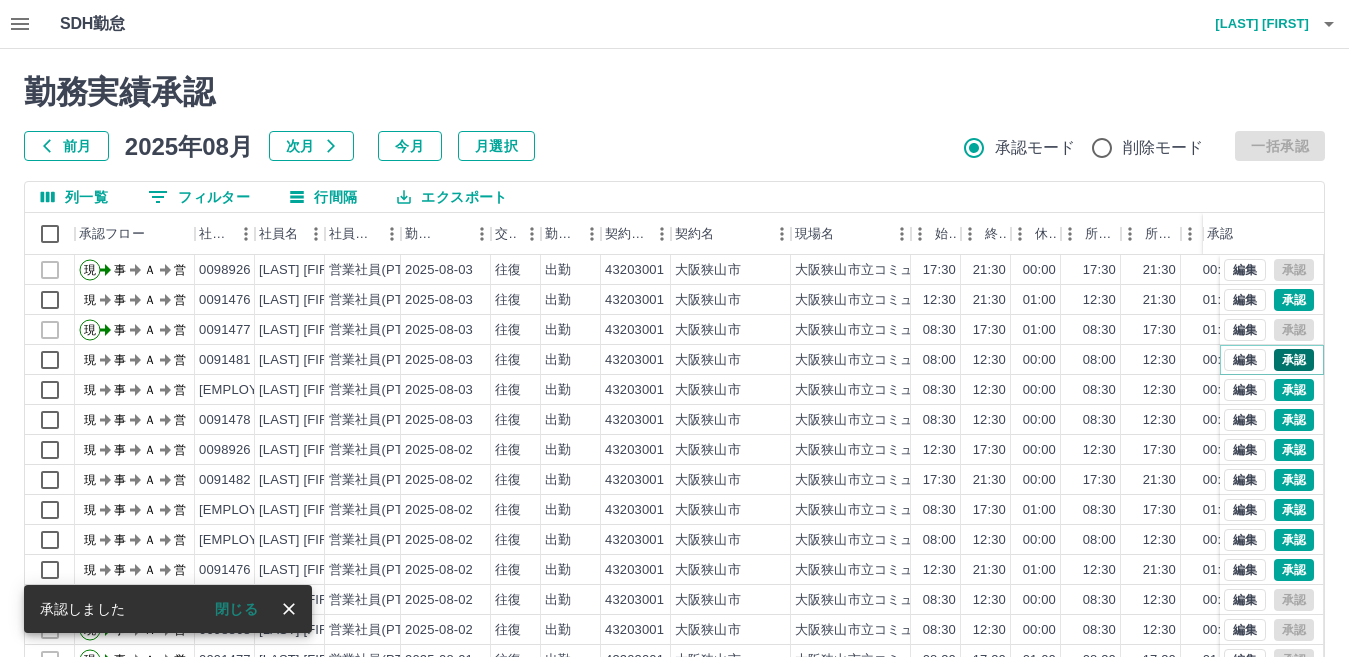 click on "承認" at bounding box center (1294, 360) 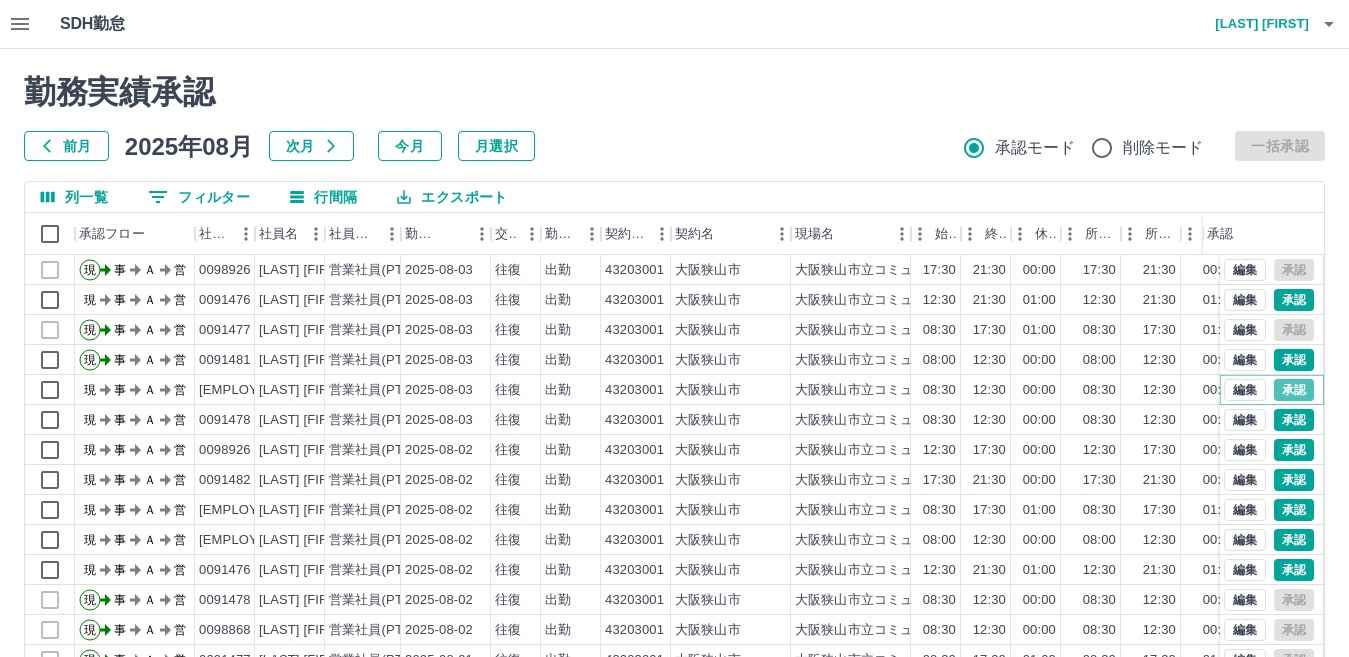 click on "承認" at bounding box center (1294, 390) 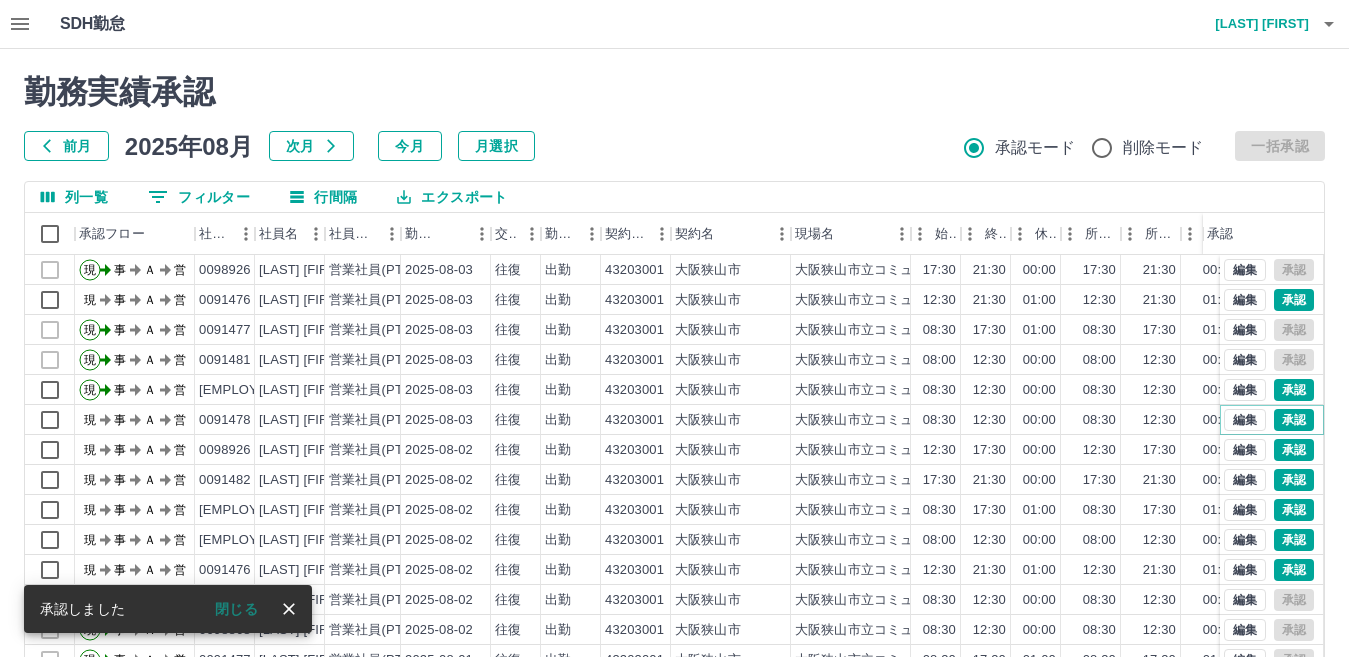 click on "承認" at bounding box center (1294, 420) 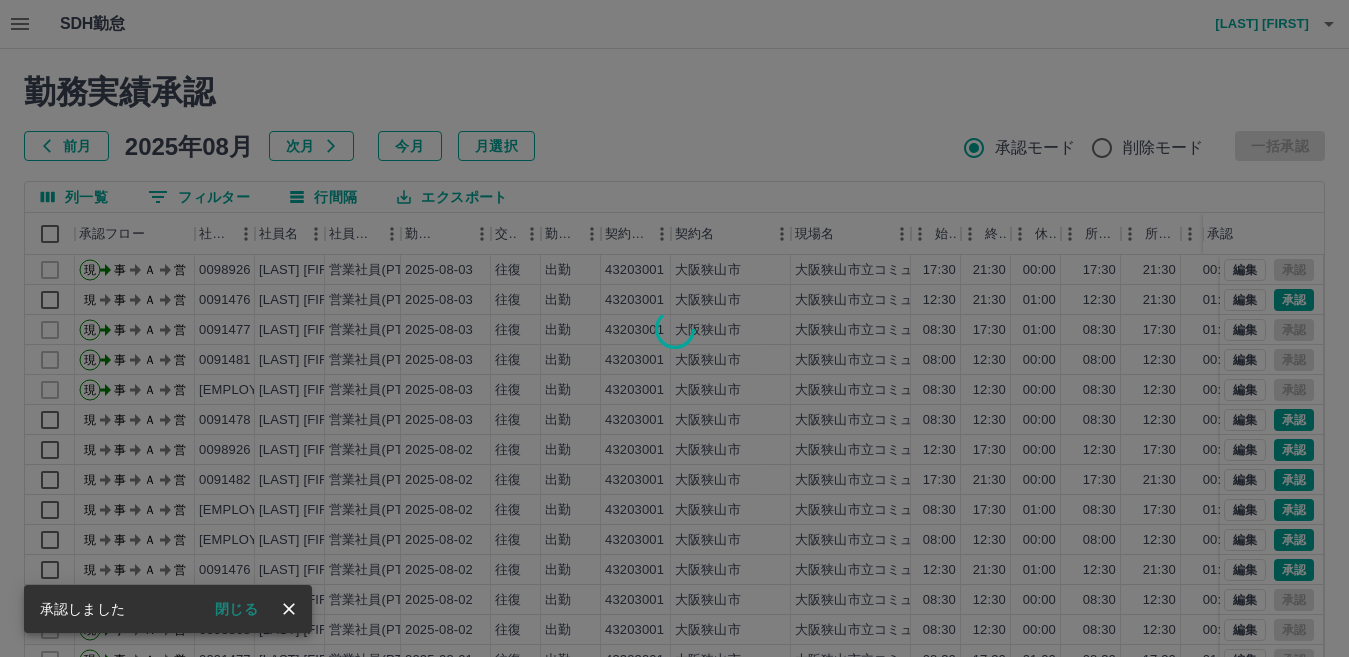 click at bounding box center [674, 328] 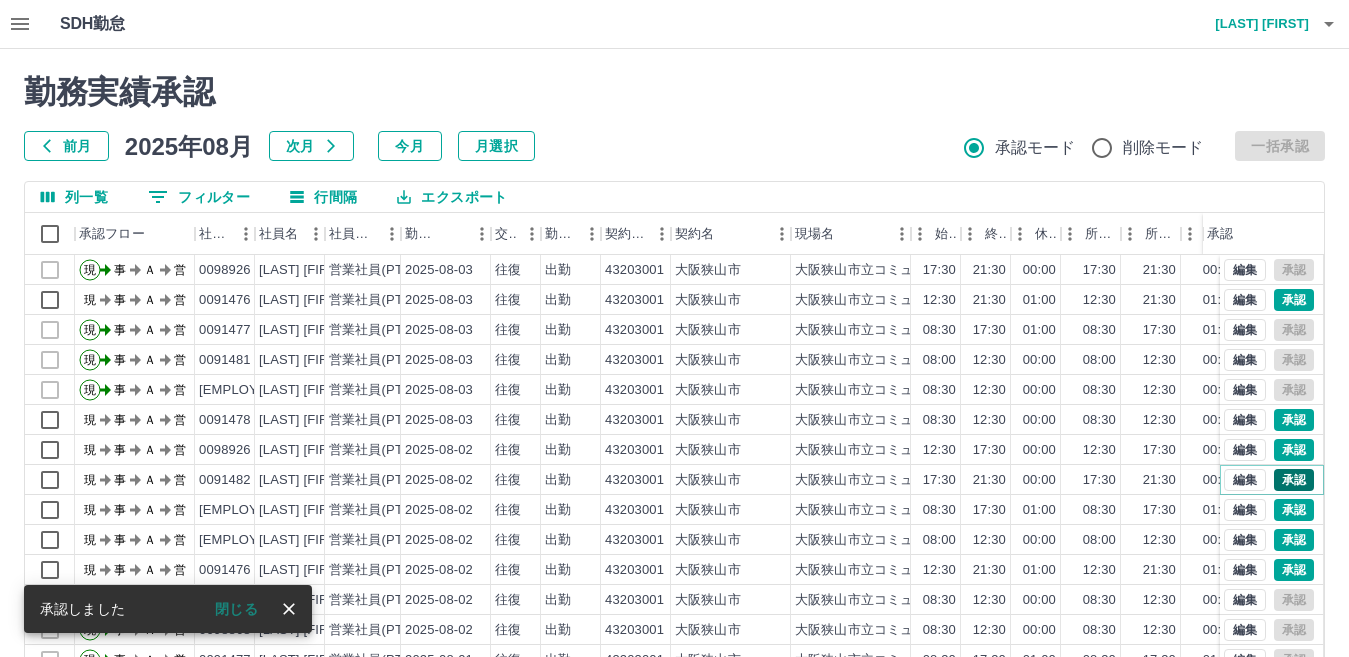click on "承認" at bounding box center [1294, 480] 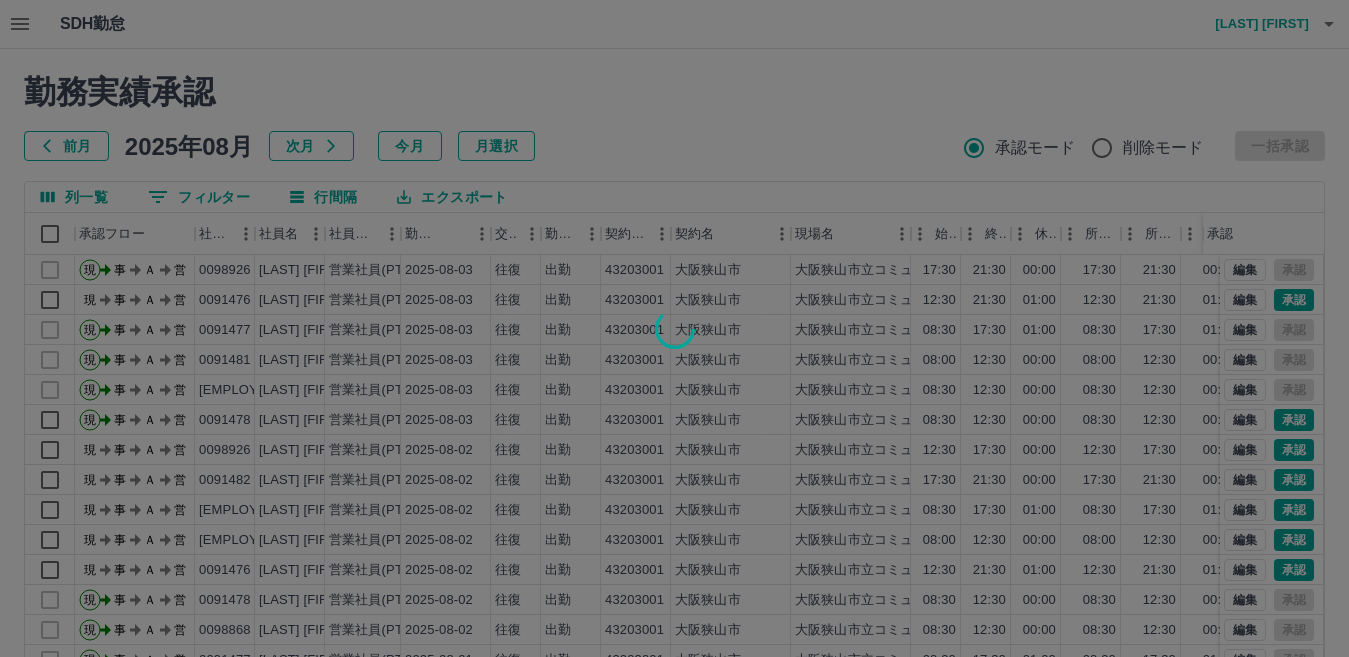 click at bounding box center (674, 328) 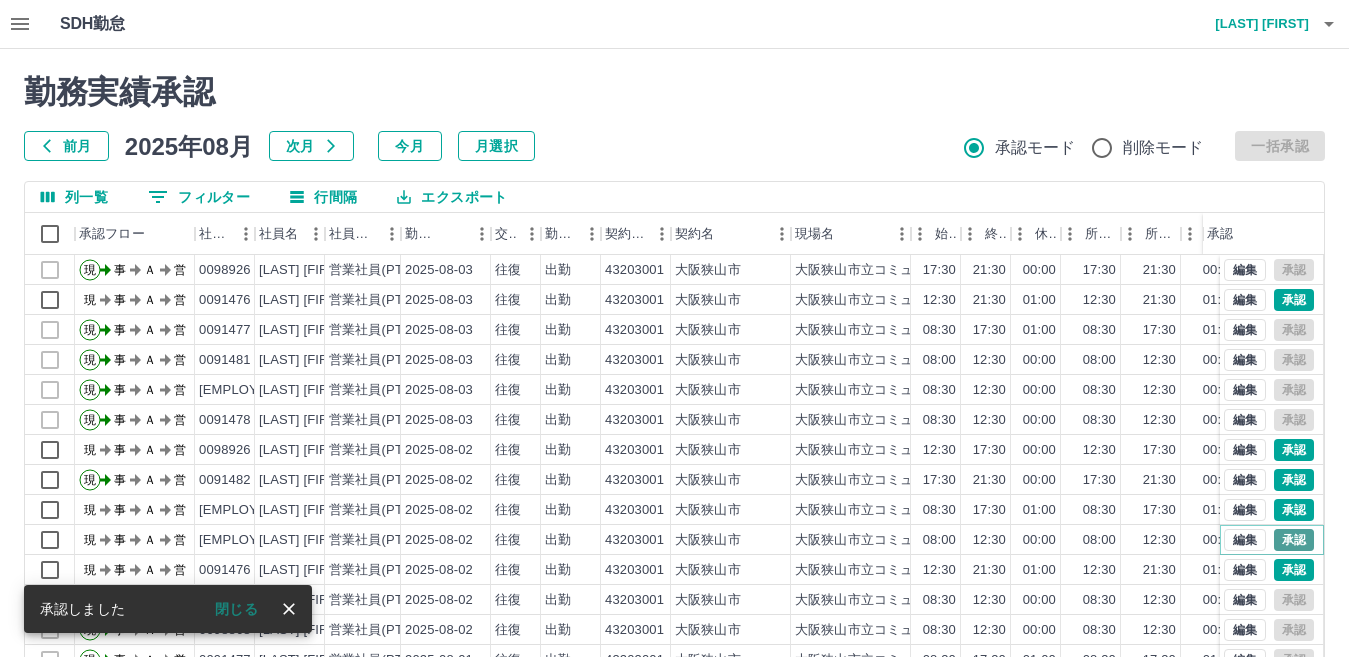 click on "承認" at bounding box center (1294, 540) 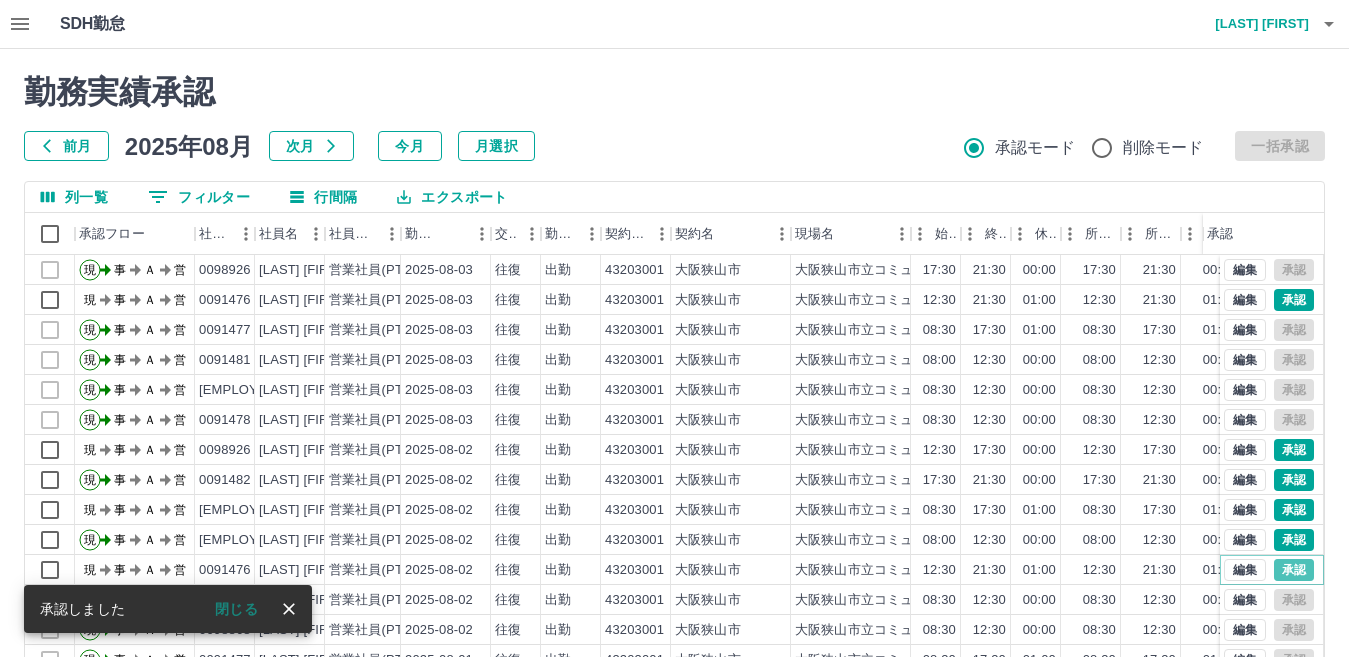 click on "承認" at bounding box center (1294, 570) 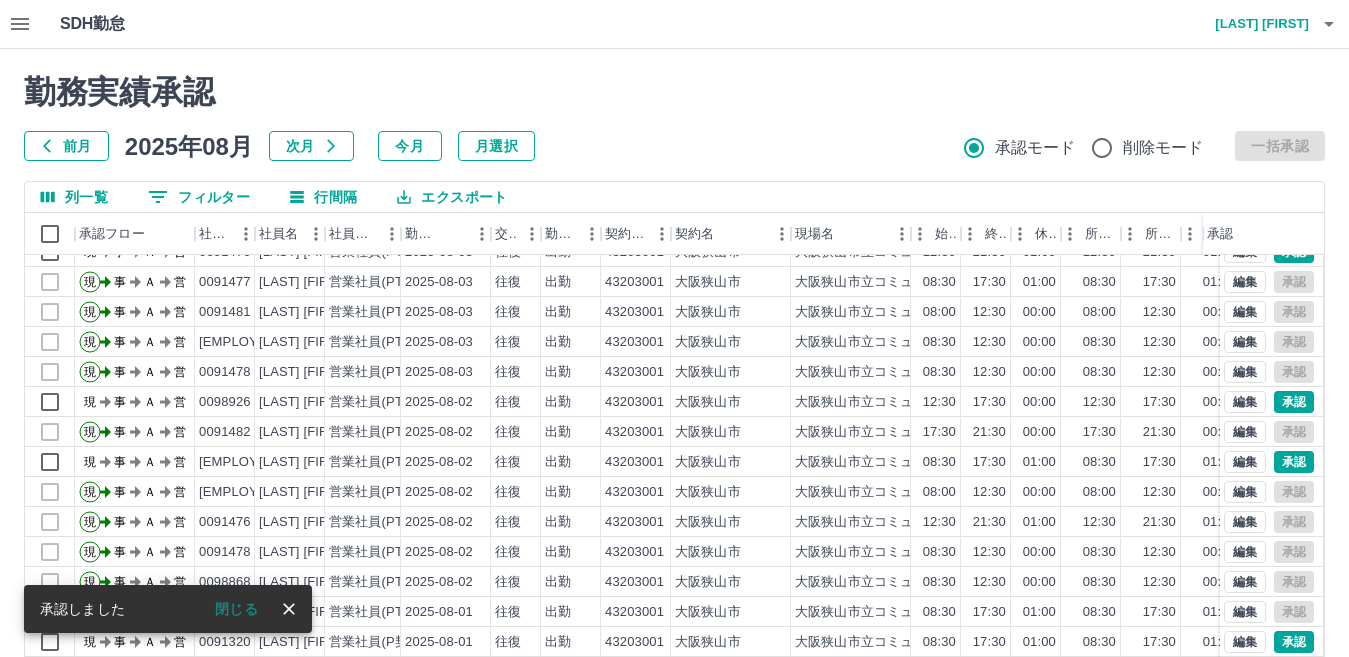scroll, scrollTop: 74, scrollLeft: 0, axis: vertical 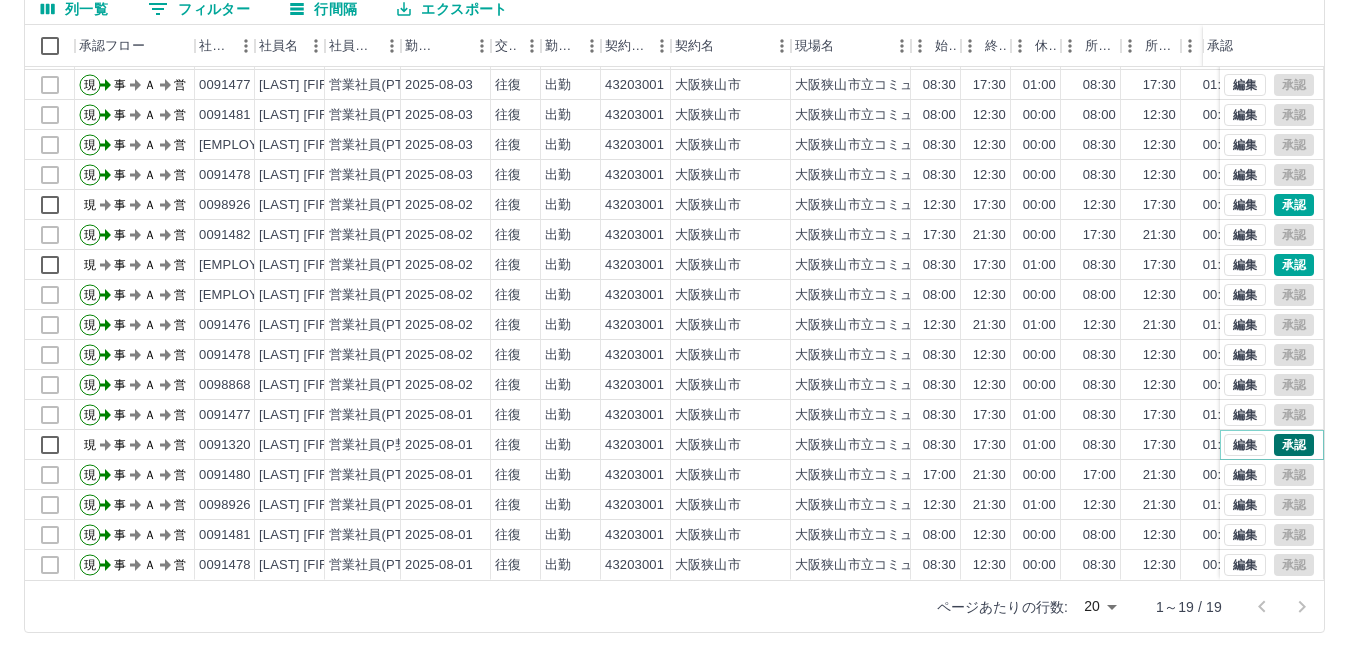 click on "承認" at bounding box center (1294, 445) 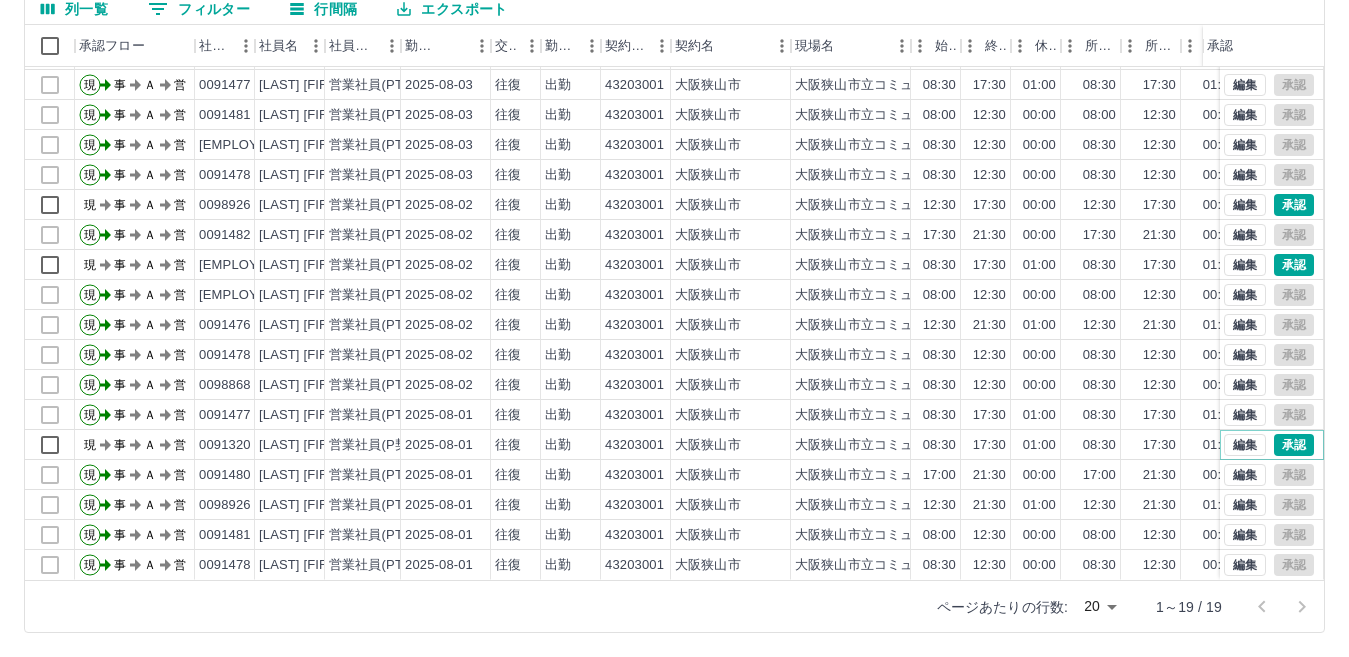 scroll, scrollTop: 0, scrollLeft: 0, axis: both 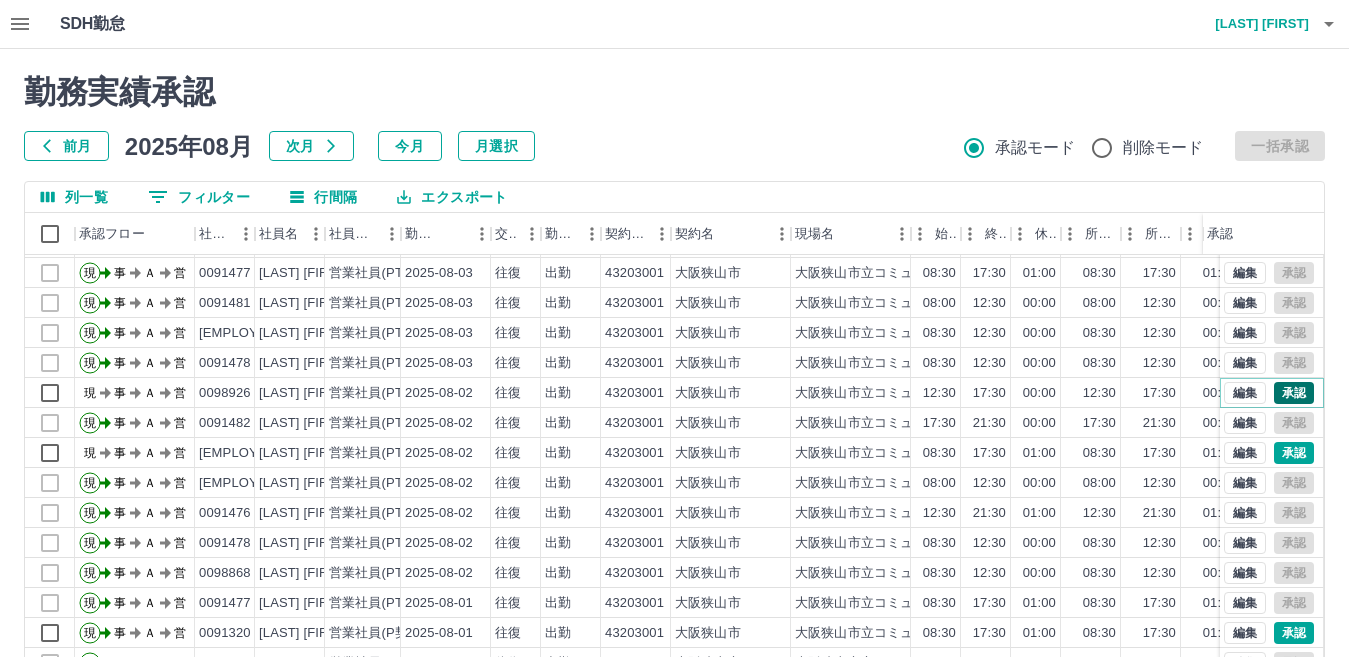 click on "承認" at bounding box center (1294, 393) 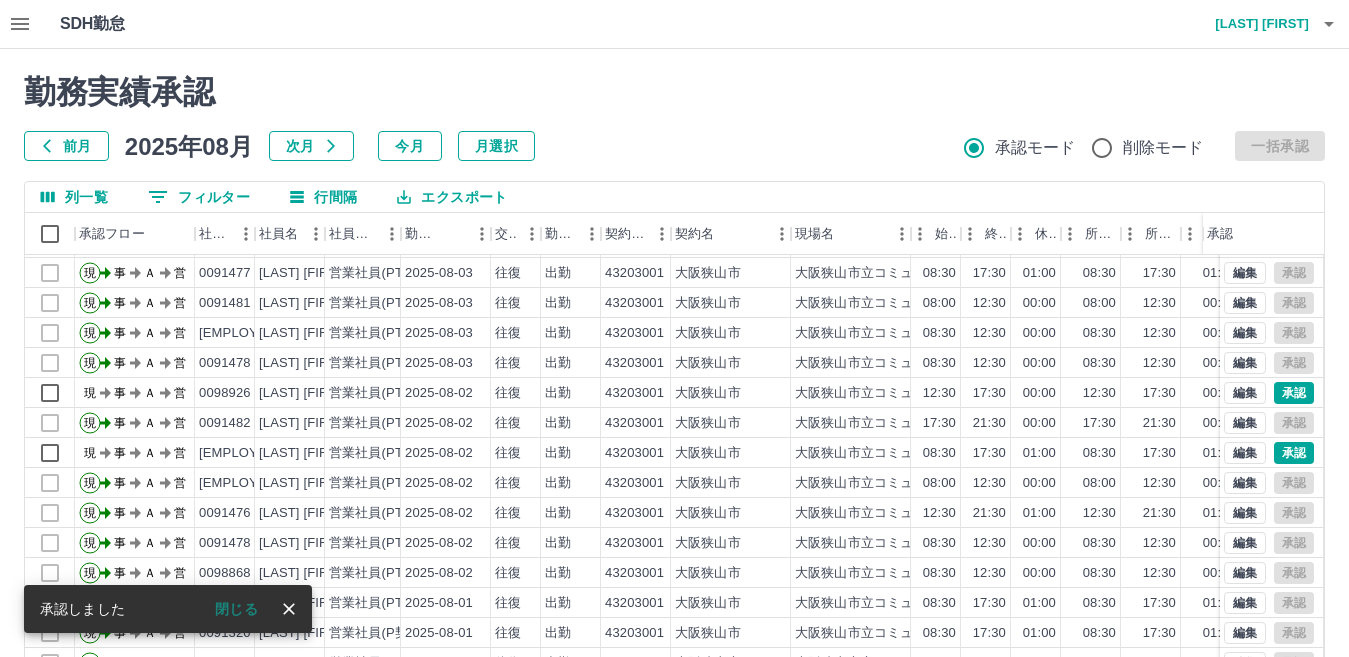 click on "勤務実績承認 前月 2025年08月 次月 今月 月選択 承認モード 削除モード 一括承認 列一覧 0 フィルター 行間隔 エクスポート 承認フロー 社員番号 社員名 社員区分 勤務日 交通費 勤務区分 契約コード 契約名 現場名 始業 終業 休憩 所定開始 所定終業 所定休憩 拘束 勤務 遅刻等 コメント ステータス 承認 現 事 Ａ 営 0098926 [LAST] [FIRST] 営業社員(PT契約) 2025-08-03 往復 出勤 43203001 [CITY] [CITY]立コミュニティセンター 17:30 21:30 00:00 17:30 21:30 00:00 04:00 04:00 00:00 事務担当者承認待 現 事 Ａ 営 0091476 [LAST] [FIRST] 営業社員(PT契約) 2025-08-03 往復 出勤 43203001 [CITY] [CITY]立コミュニティセンター 12:30 21:30 01:00 12:30 21:30 01:00 09:00 08:00 00:00 現場責任者承認待 現 事 Ａ 営 0091477 [LAST] [FIRST] 営業社員(PT契約) 2025-08-03 往復 出勤 43203001 [CITY] 08:30 17:30 01:00 08:30" at bounding box center [674, 447] 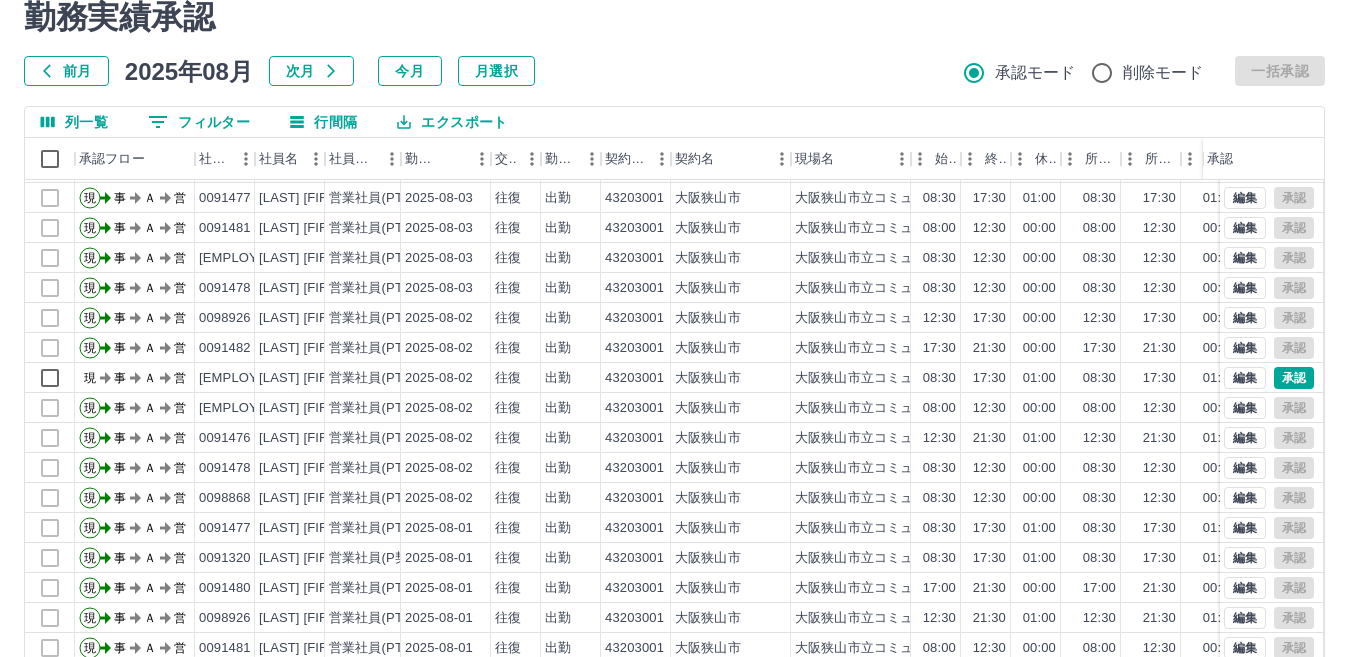 scroll, scrollTop: 188, scrollLeft: 0, axis: vertical 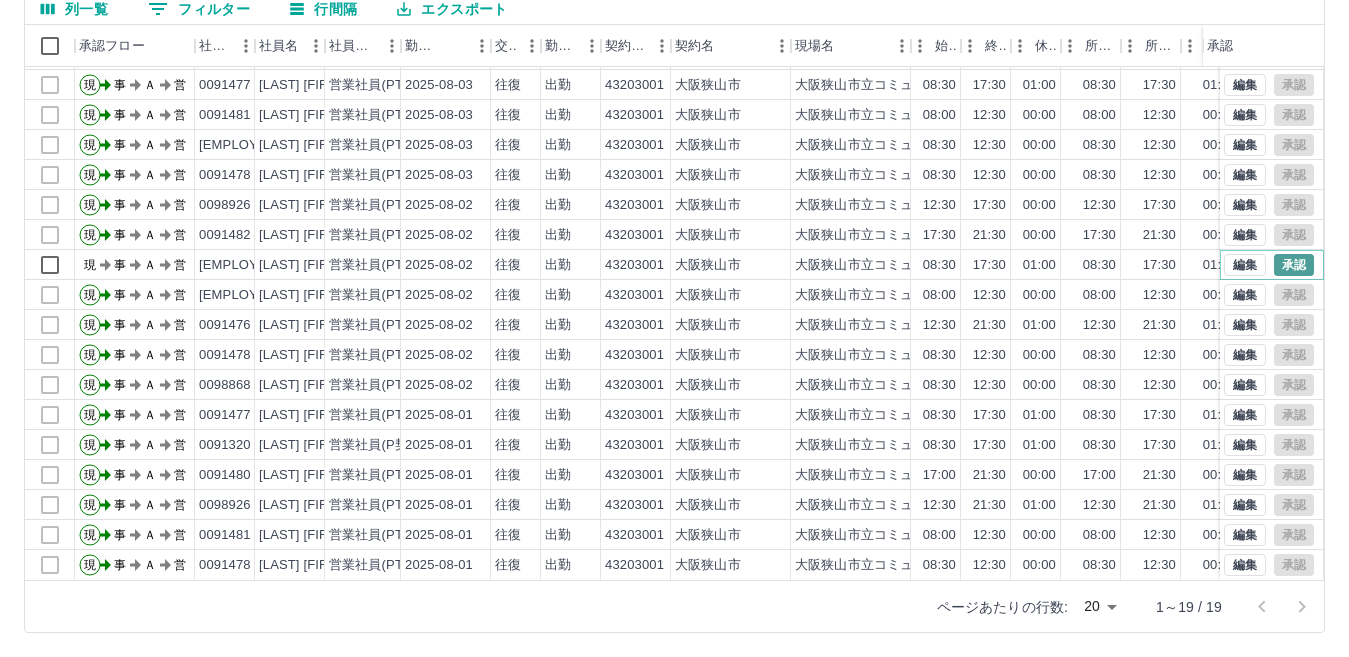 click on "承認" at bounding box center [1294, 265] 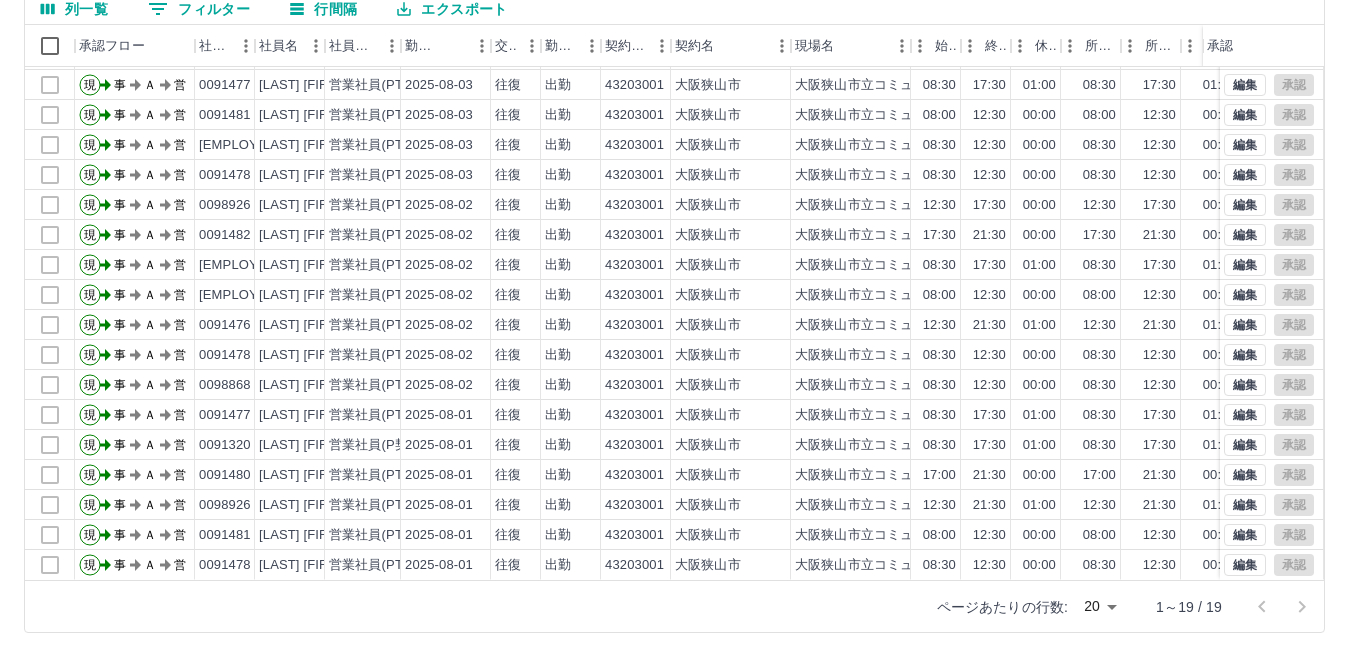 scroll, scrollTop: 0, scrollLeft: 0, axis: both 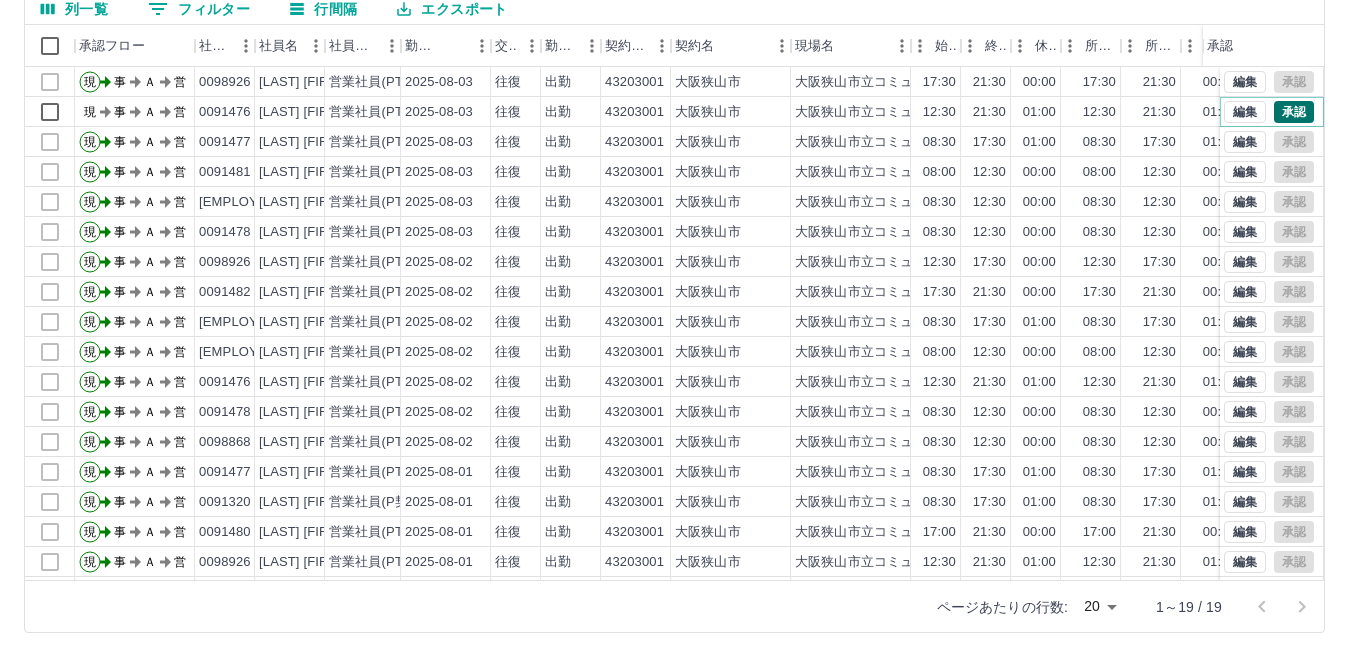 click on "承認" at bounding box center (1294, 112) 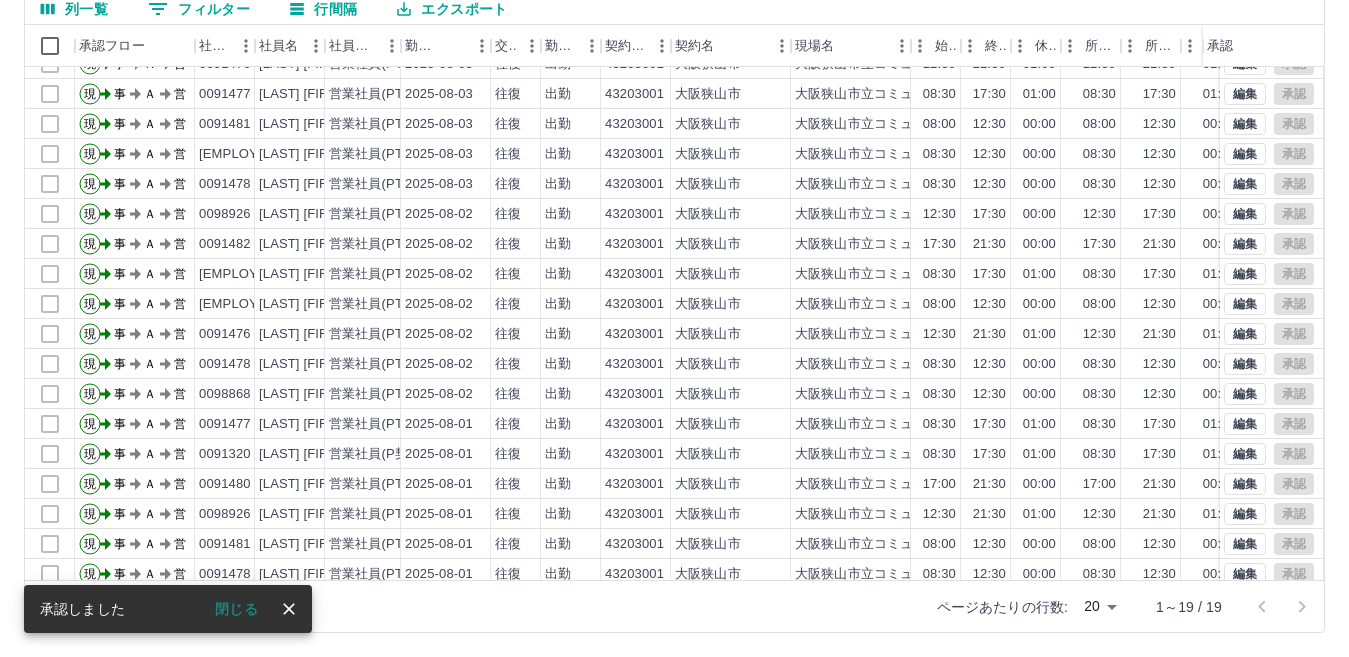 scroll, scrollTop: 74, scrollLeft: 0, axis: vertical 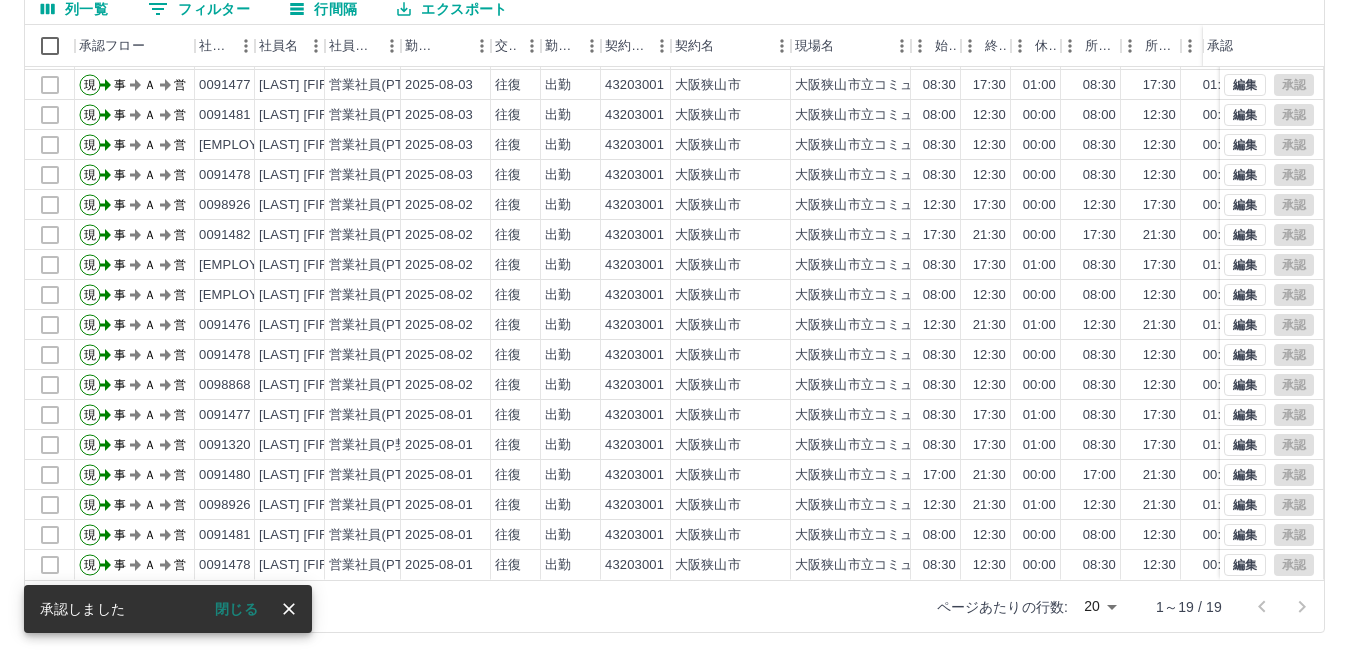 click on "SDH勤怠 [LAST] [FIRST] 勤務実績承認 前月 2025年08月 次月 今月 月選択 承認モード 削除モード 一括承認 列一覧 0 フィルター 行間隔 エクスポート 承認フロー 社員番号 社員名 社員区分 勤務日 交通費 勤務区分 契約コード 契約名 現場名 始業 終業 休憩 所定開始 所定終業 所定休憩 拘束 勤務 遅刻等 コメント ステータス 承認 現 事 Ａ 営 0098926 [LAST] [FIRST] 営業社員(PT契約) 2025-08-03 往復 出勤 43203001 [CITY] [CITY]立コミュニティセンター 17:30 21:30 00:00 17:30 21:30 00:00 04:00 04:00 00:00 事務担当者承認待 現 事 Ａ 営 0091476 [LAST] [FIRST] 営業社員(PT契約) 2025-08-03 往復 出勤 43203001 [CITY] [CITY]立コミュニティセンター 12:30 21:30 01:00 12:30 21:30 01:00 09:00 08:00 00:00 事務担当者承認待 現 事 Ａ 営 0091477 [LAST] [FIRST] 営業社員(PT契約) 2025-08-03 往復 出勤 43203001 [CITY] 08:30" at bounding box center (674, 234) 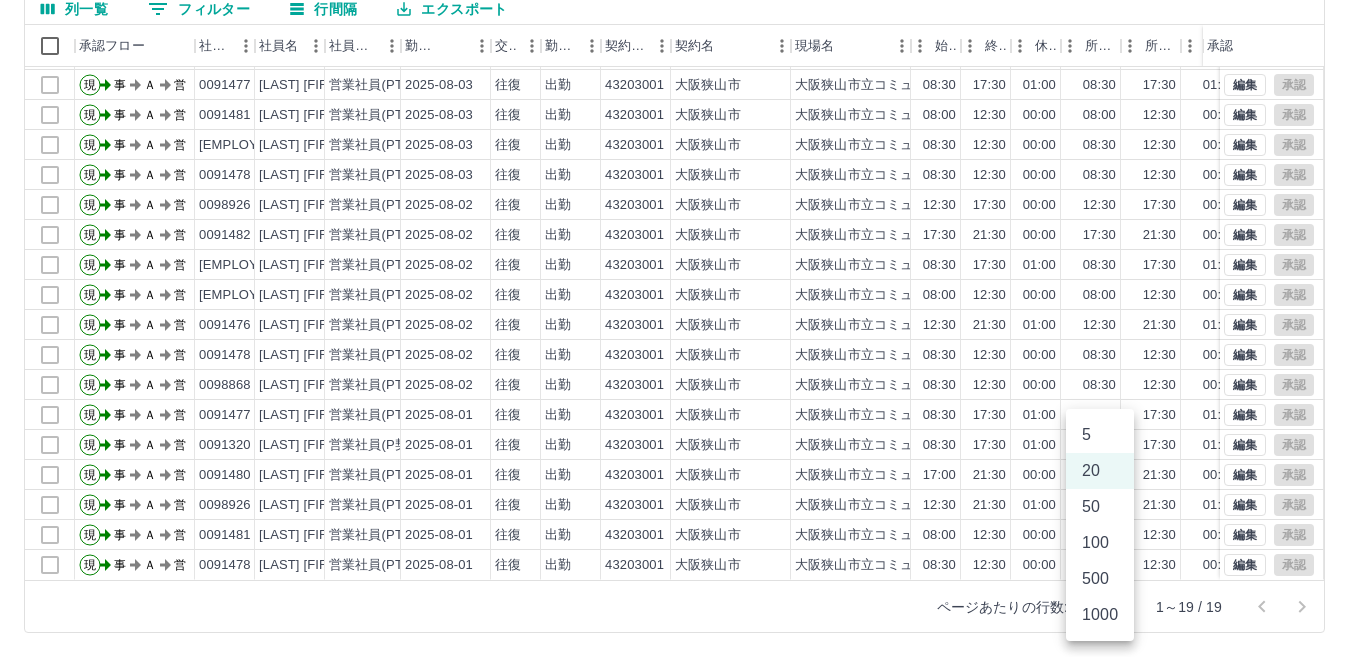 click on "500" at bounding box center (1100, 579) 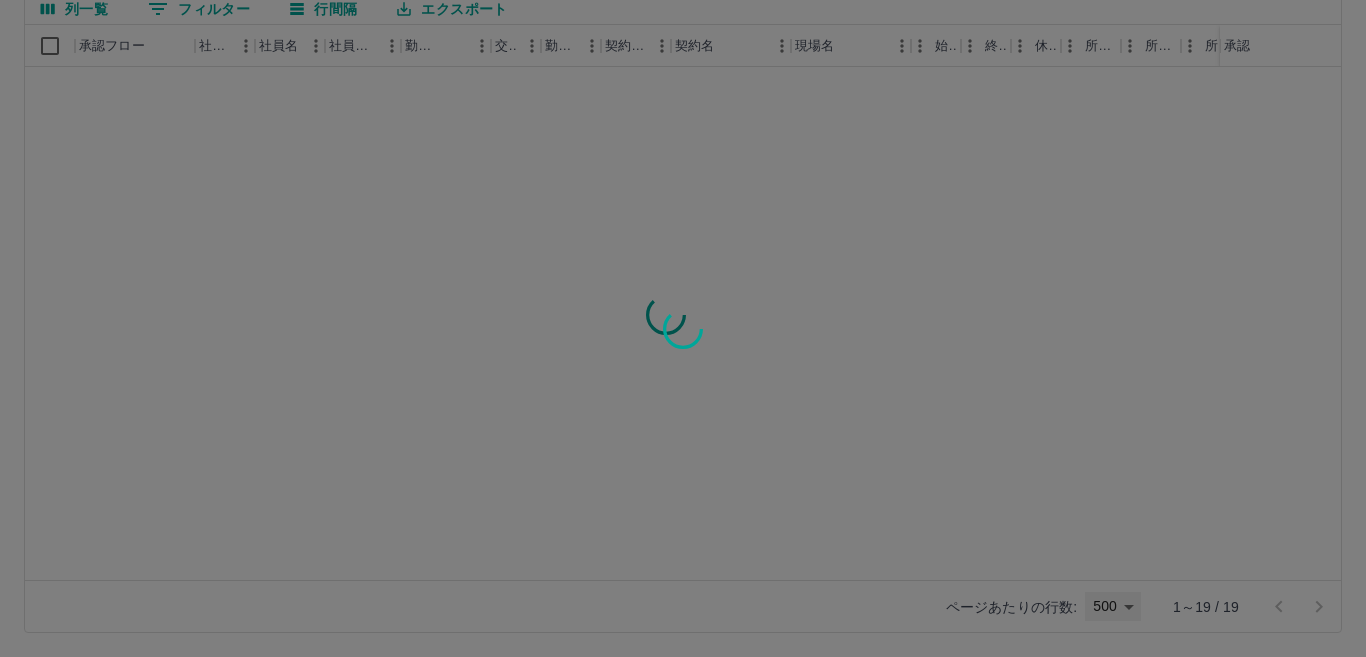 type on "***" 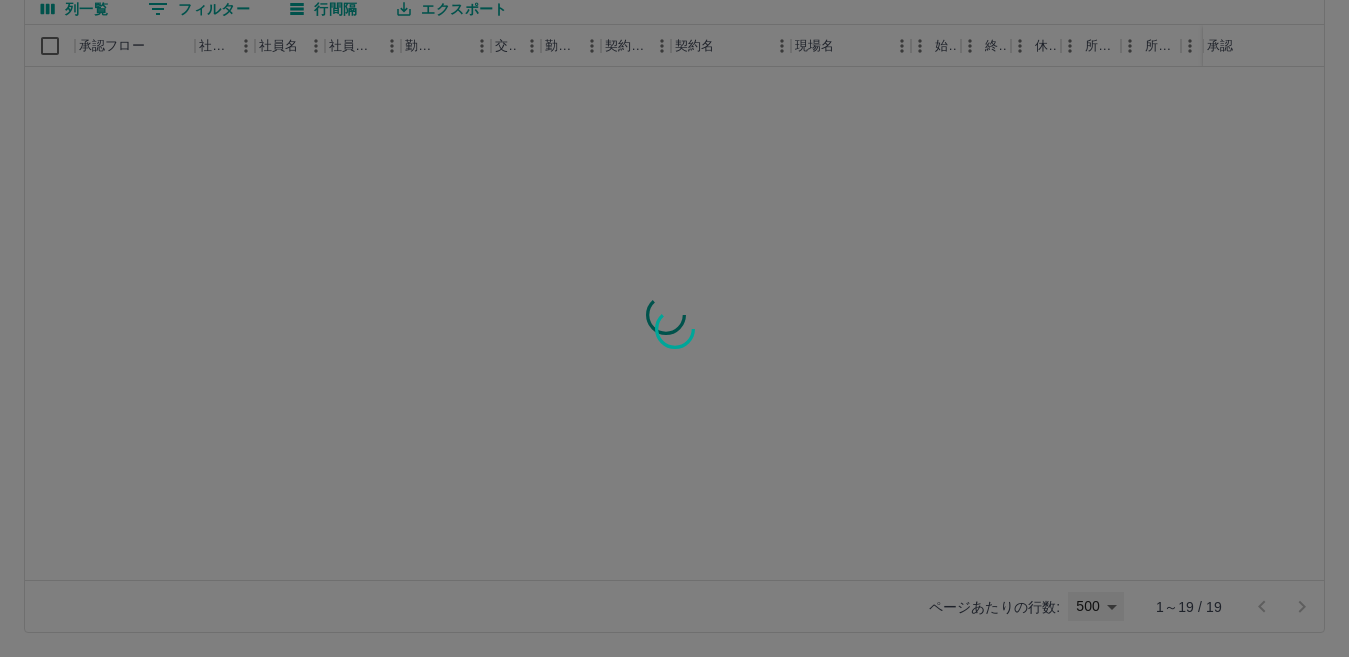 scroll, scrollTop: 0, scrollLeft: 0, axis: both 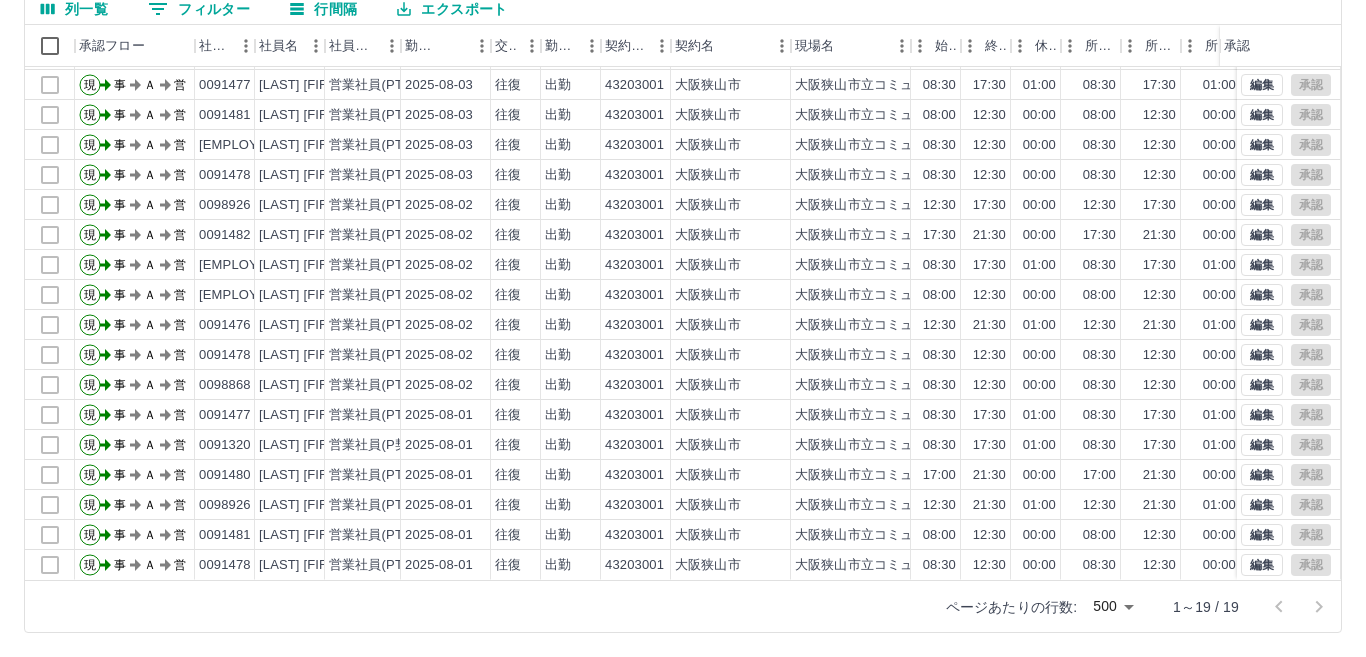 click on "SDH勤怠 [LAST] [FIRST] 勤務実績承認 前月 2025年08月 次月 今月 月選択 承認モード 削除モード 一括承認 列一覧 0 フィルター 行間隔 エクスポート 承認フロー 社員番号 社員名 社員区分 勤務日 交通費 勤務区分 契約コード 契約名 現場名 始業 終業 休憩 所定開始 所定終業 所定休憩 拘束 勤務 遅刻等 コメント ステータス 承認 現 事 Ａ 営 0098926 [LAST] [FIRST] 営業社員(PT契約) 2025-08-03 往復 出勤 43203001 [CITY] [CITY]立コミュニティセンター 17:30 21:30 00:00 17:30 21:30 00:00 04:00 04:00 00:00 事務担当者承認待 現 事 Ａ 営 0091476 [LAST] [FIRST] 営業社員(PT契約) 2025-08-03 往復 出勤 43203001 [CITY] [CITY]立コミュニティセンター 12:30 21:30 01:00 12:30 21:30 01:00 09:00 08:00 00:00 事務担当者承認待 現 事 Ａ 営 0091477 [LAST] [FIRST] 営業社員(PT契約) 2025-08-03 往復 出勤 43203001 [CITY] 08:30" at bounding box center [683, 234] 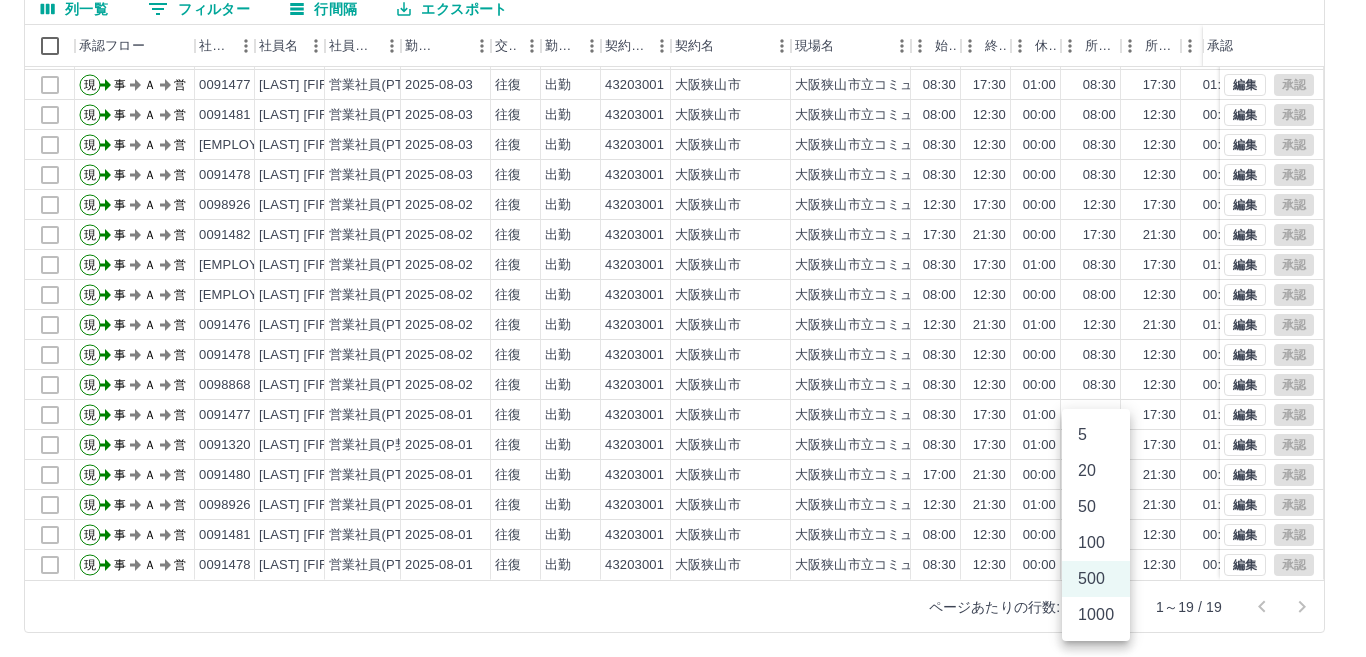 click at bounding box center [683, 328] 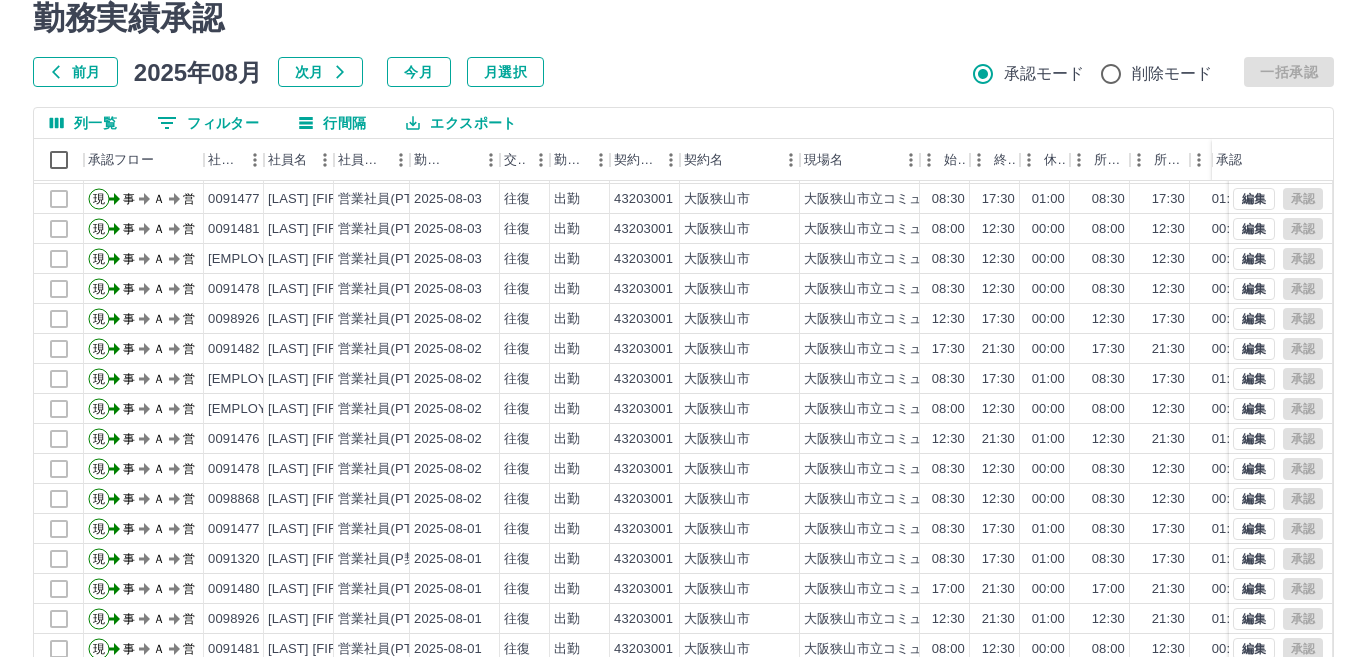 scroll, scrollTop: 0, scrollLeft: 0, axis: both 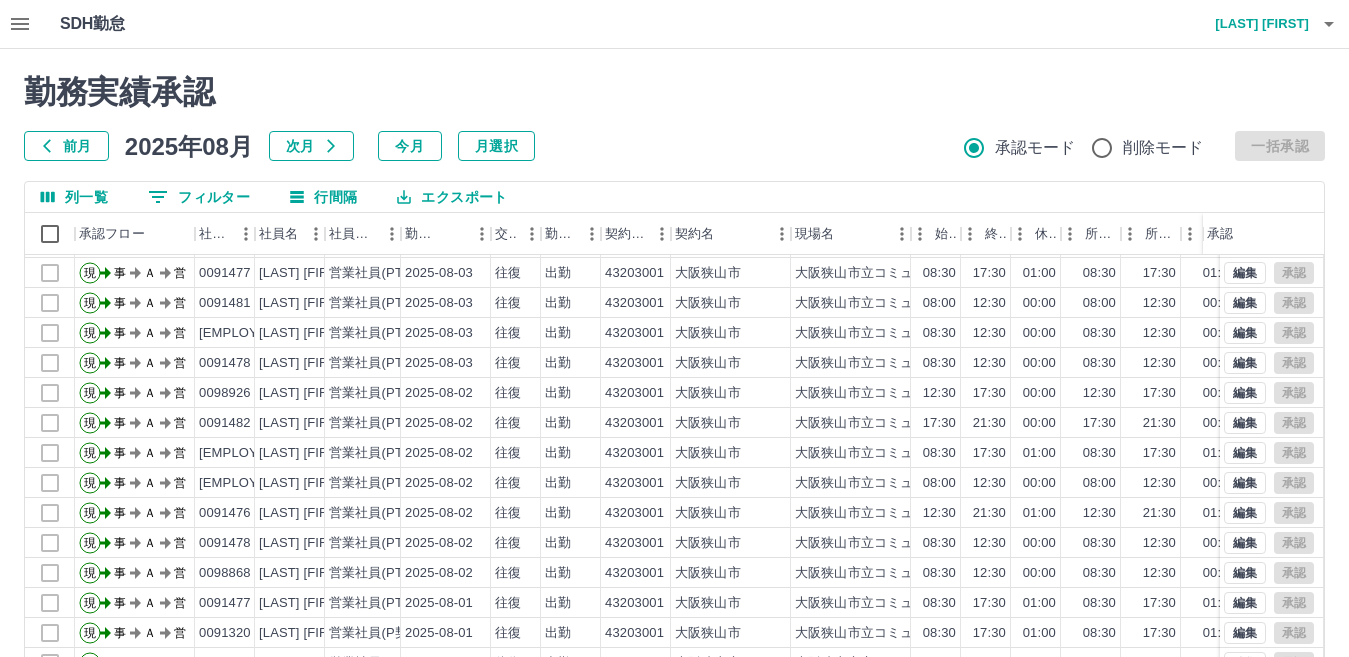 click 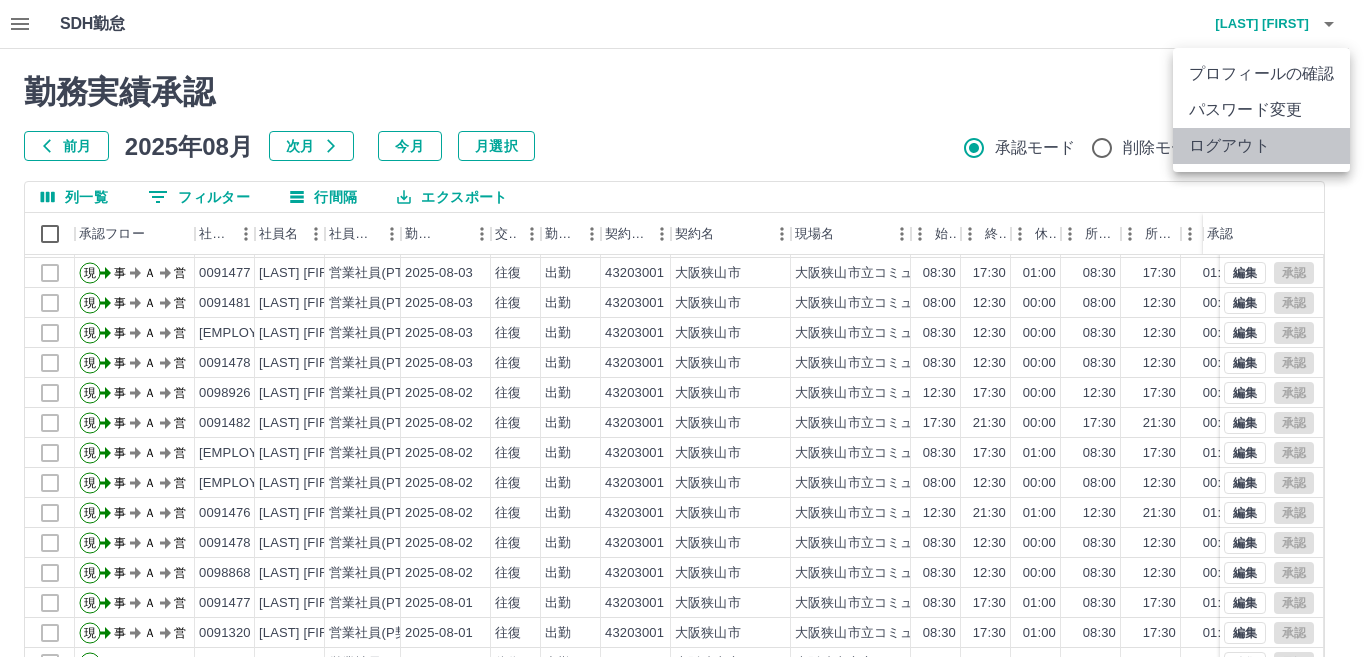 click on "ログアウト" at bounding box center (1261, 146) 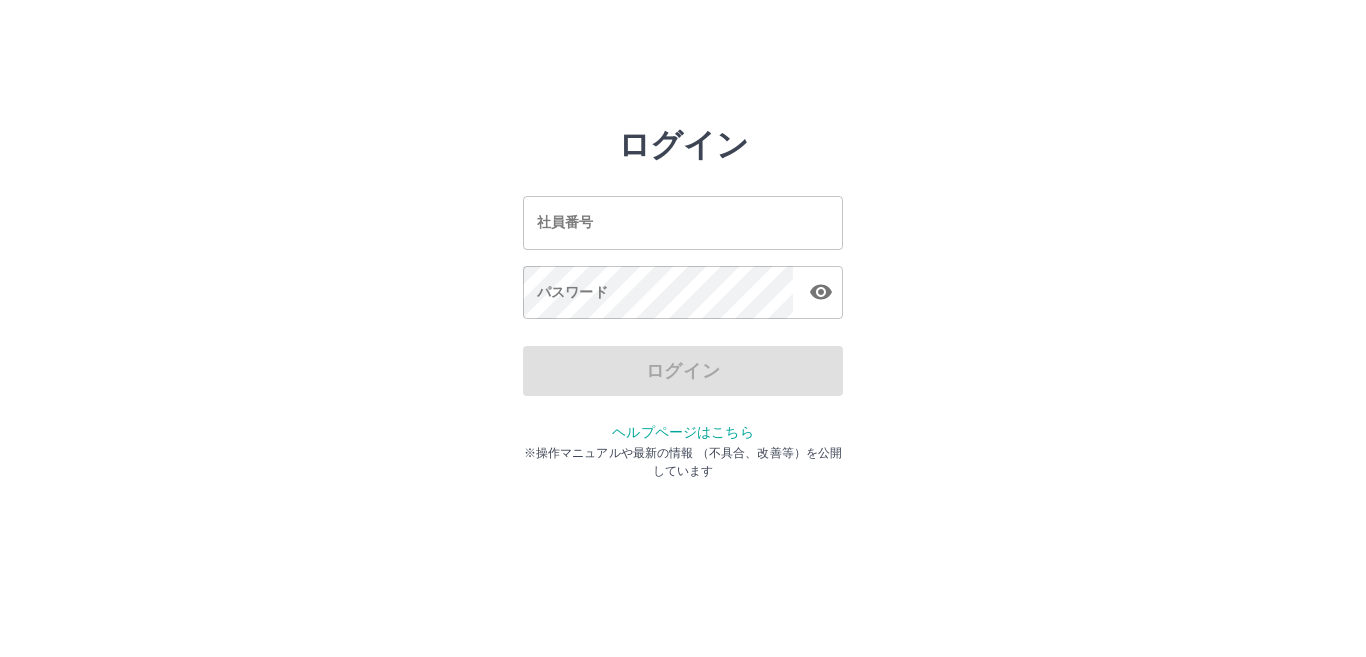 scroll, scrollTop: 0, scrollLeft: 0, axis: both 